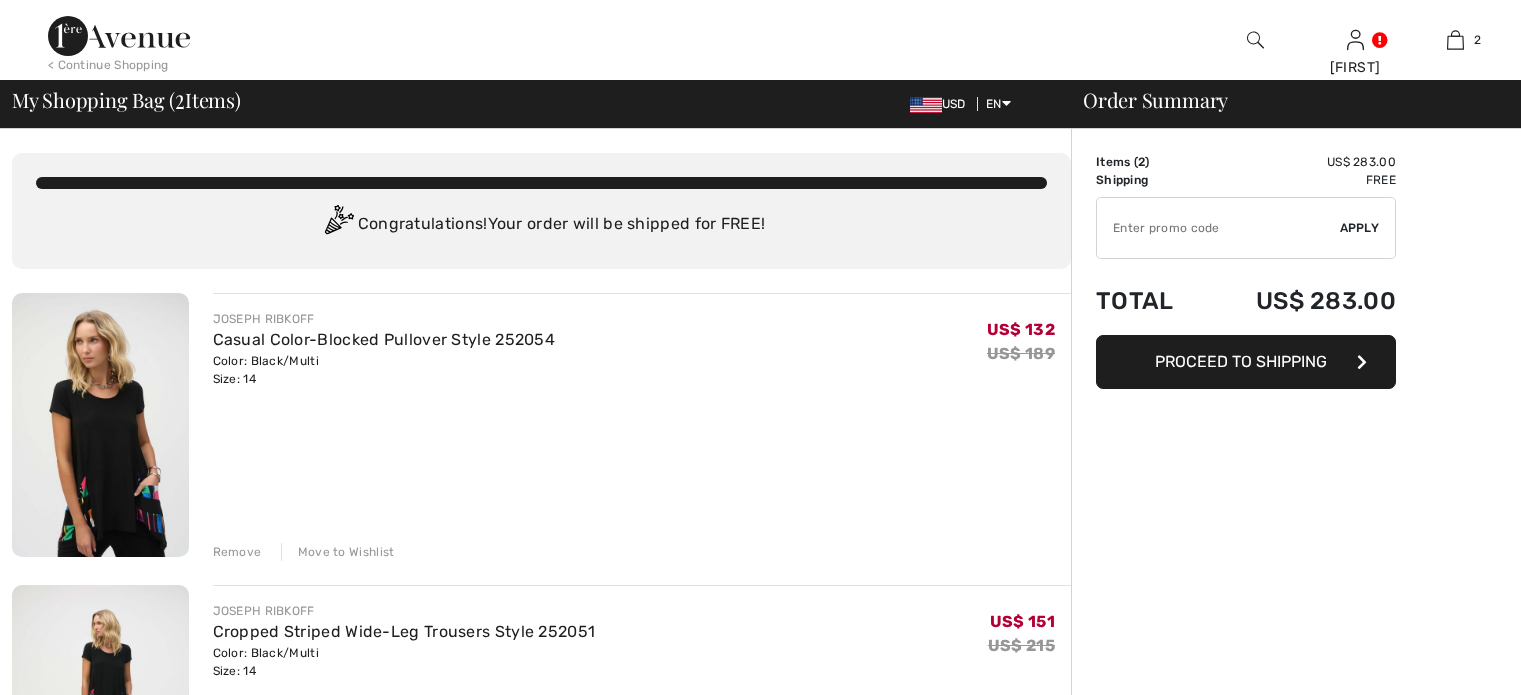 scroll, scrollTop: 0, scrollLeft: 0, axis: both 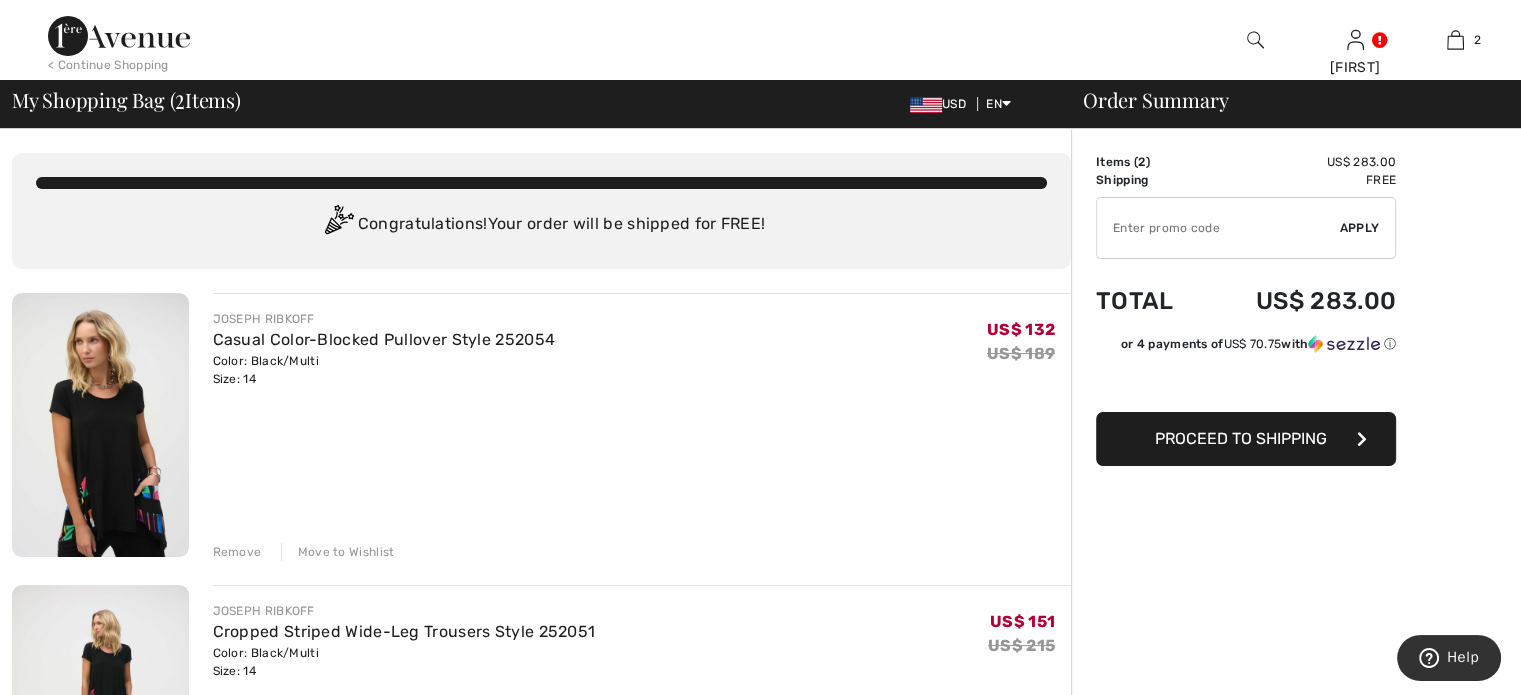 click on "< Continue Shopping" at bounding box center (108, 65) 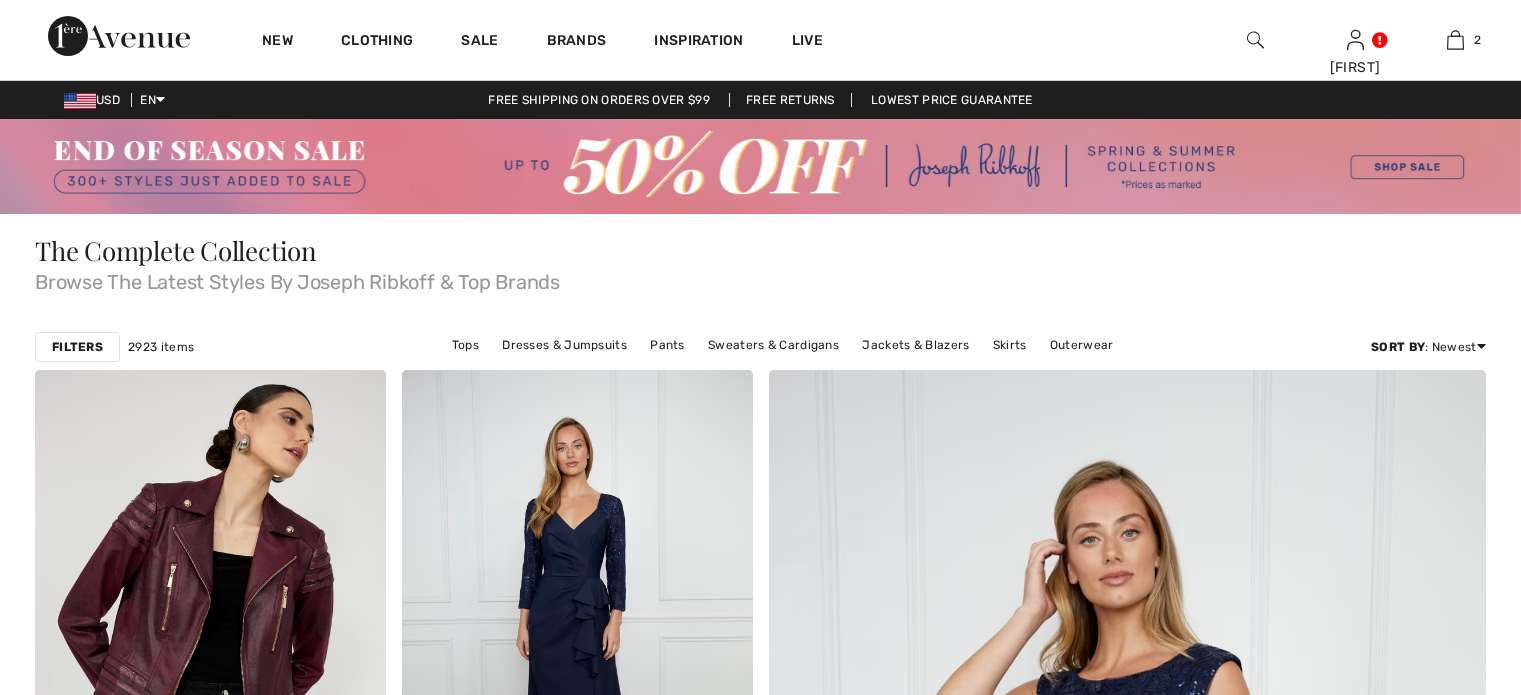 scroll, scrollTop: 0, scrollLeft: 0, axis: both 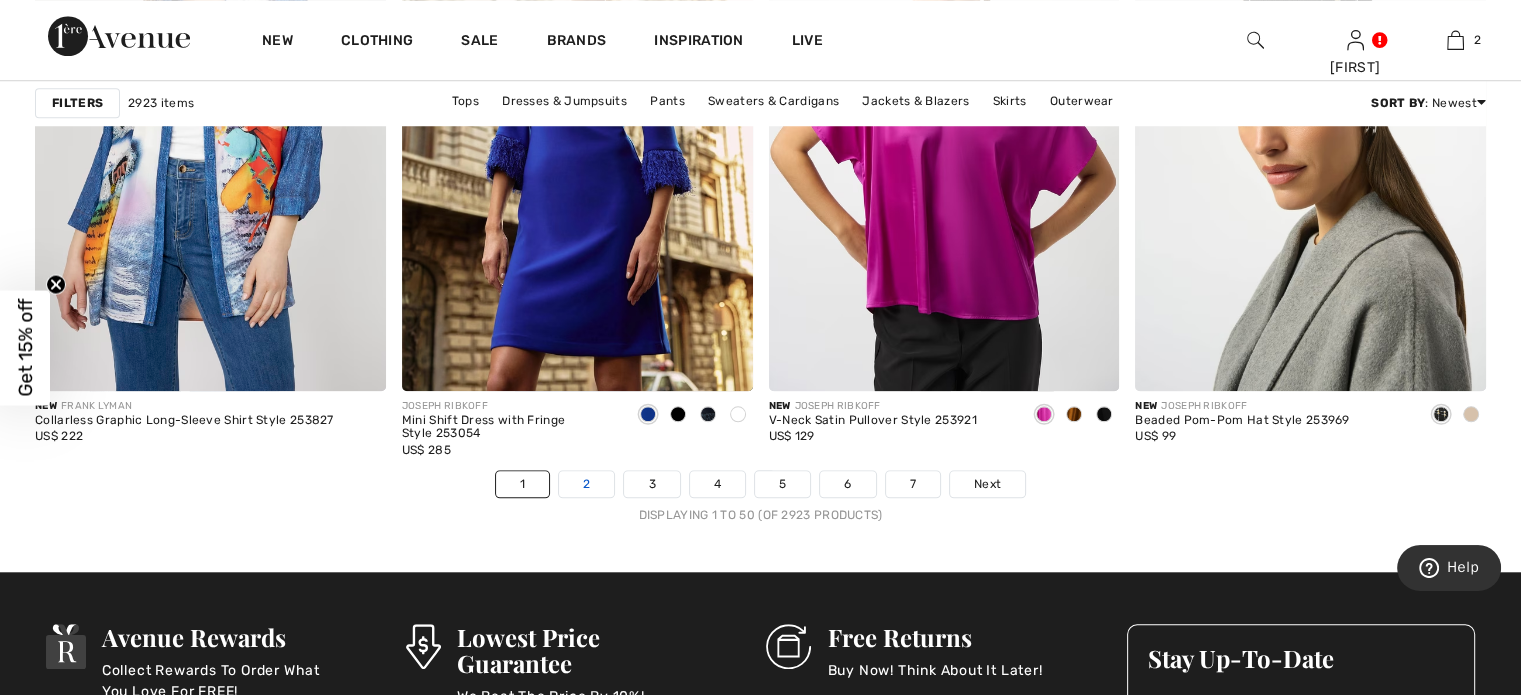 click on "2" at bounding box center (586, 484) 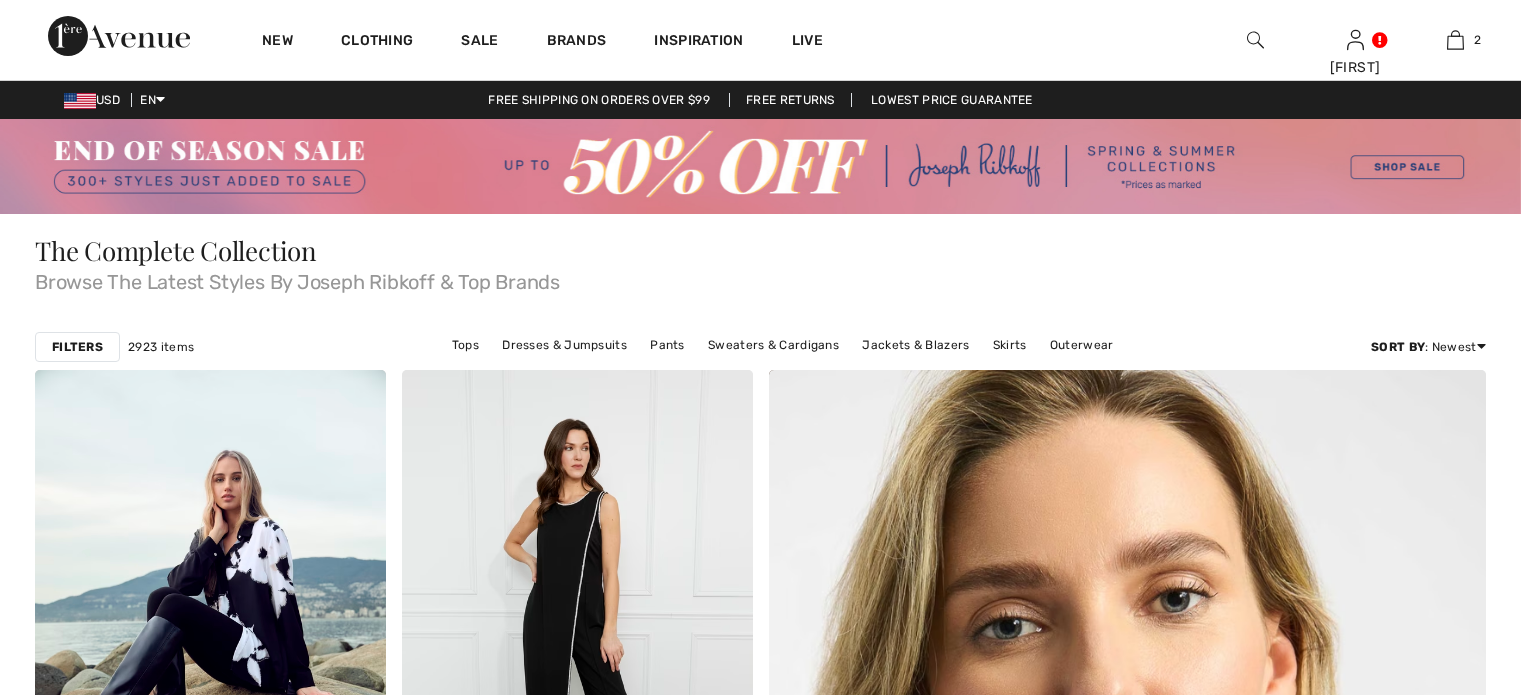 scroll, scrollTop: 0, scrollLeft: 0, axis: both 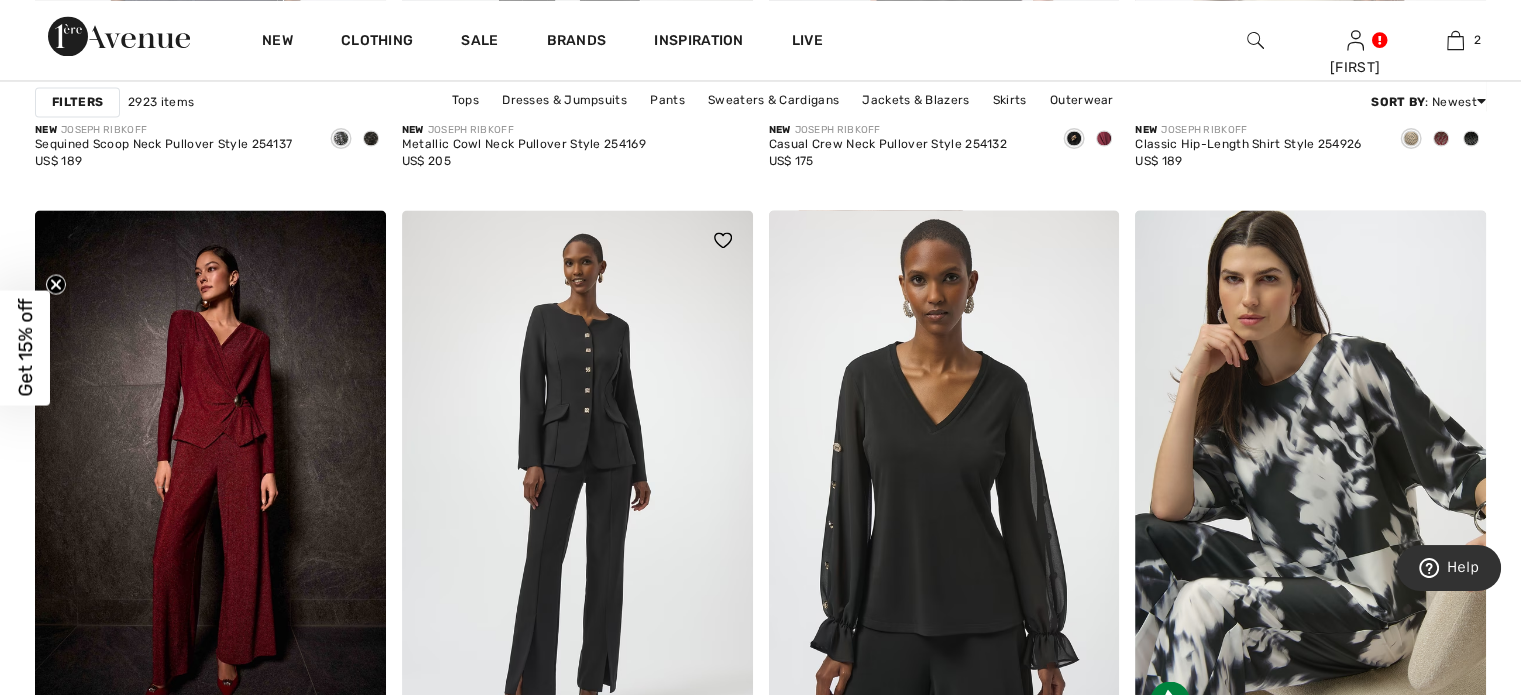 click at bounding box center (577, 473) 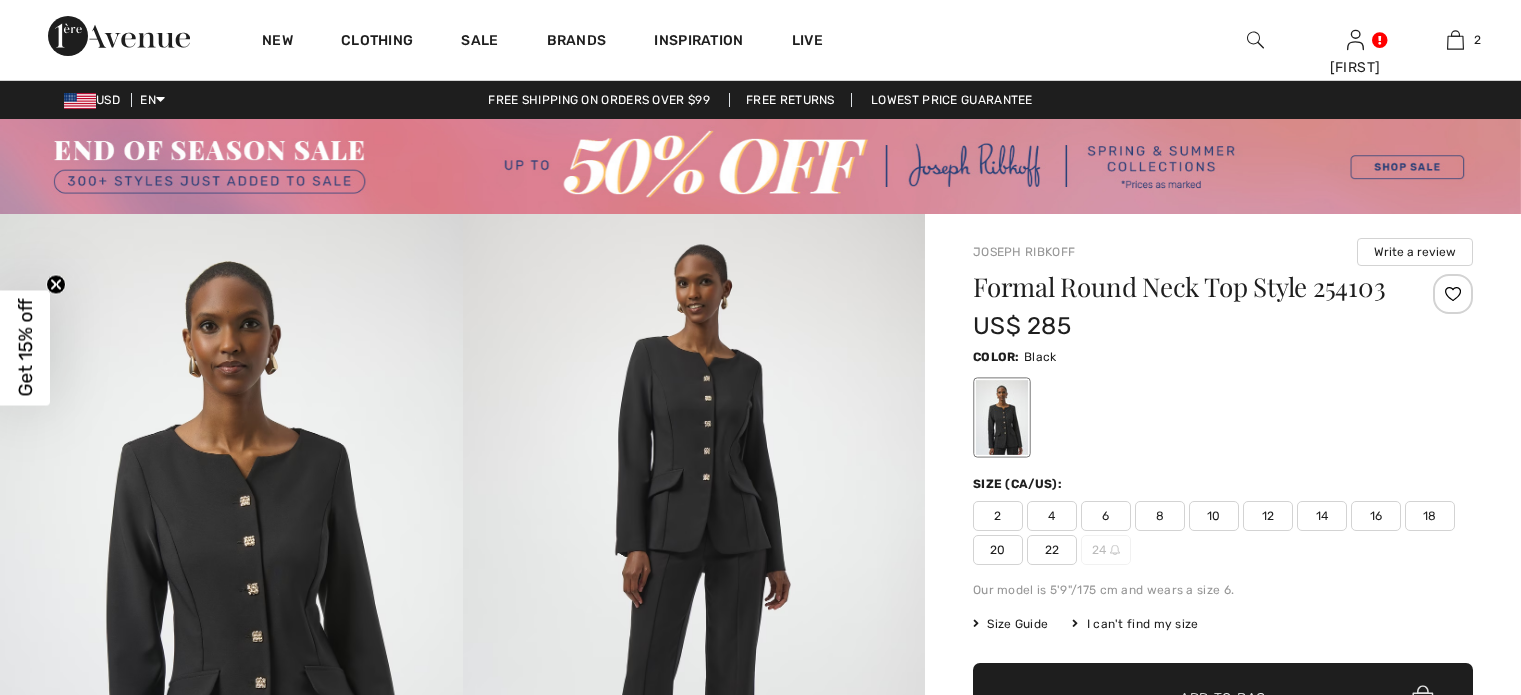 scroll, scrollTop: 0, scrollLeft: 0, axis: both 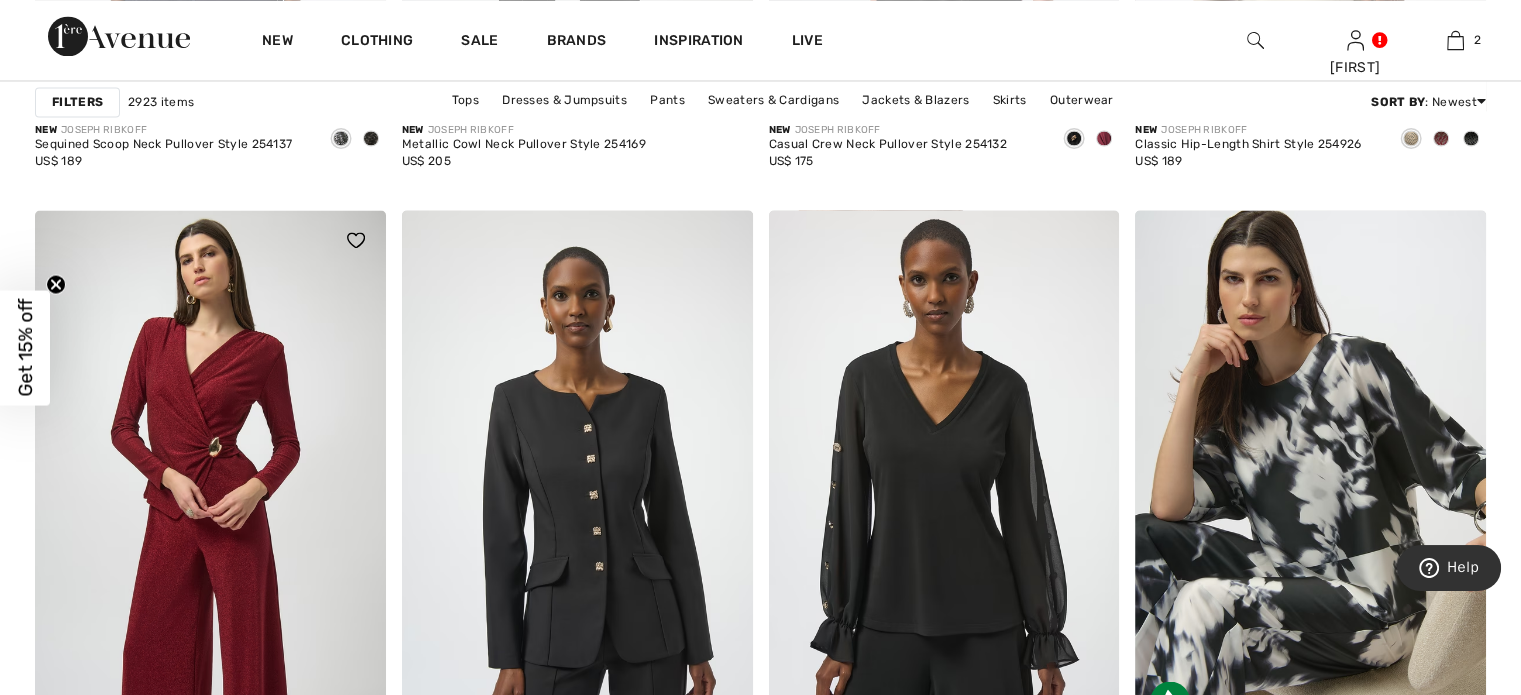 click at bounding box center (210, 473) 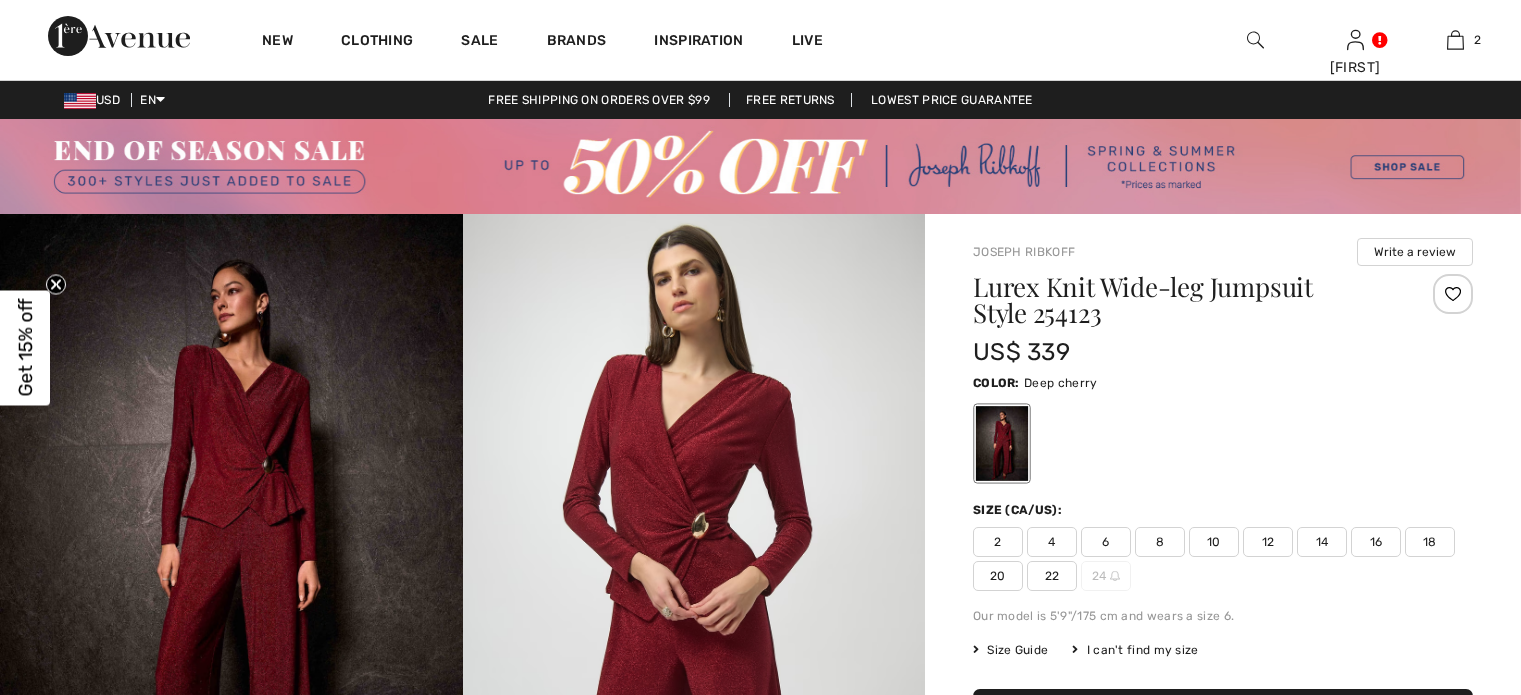 scroll, scrollTop: 0, scrollLeft: 0, axis: both 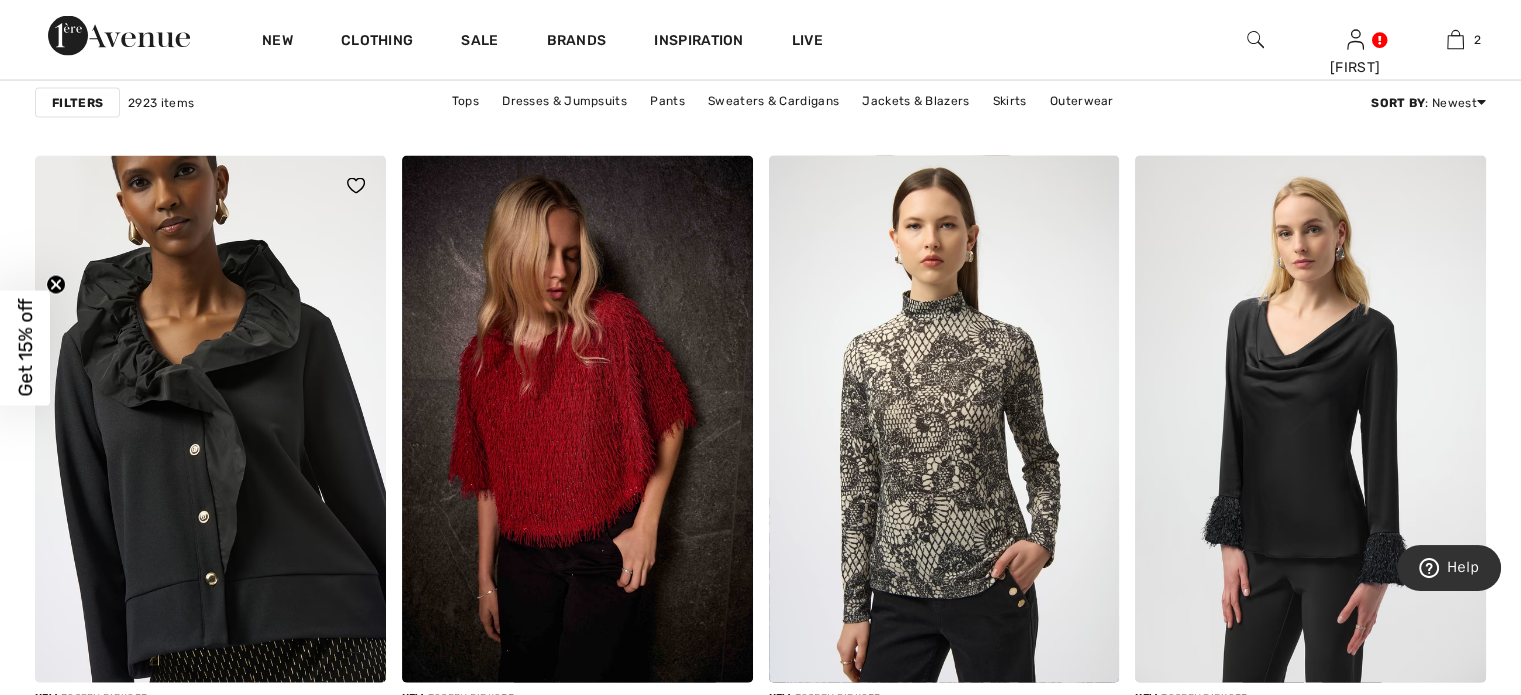 click at bounding box center [210, 419] 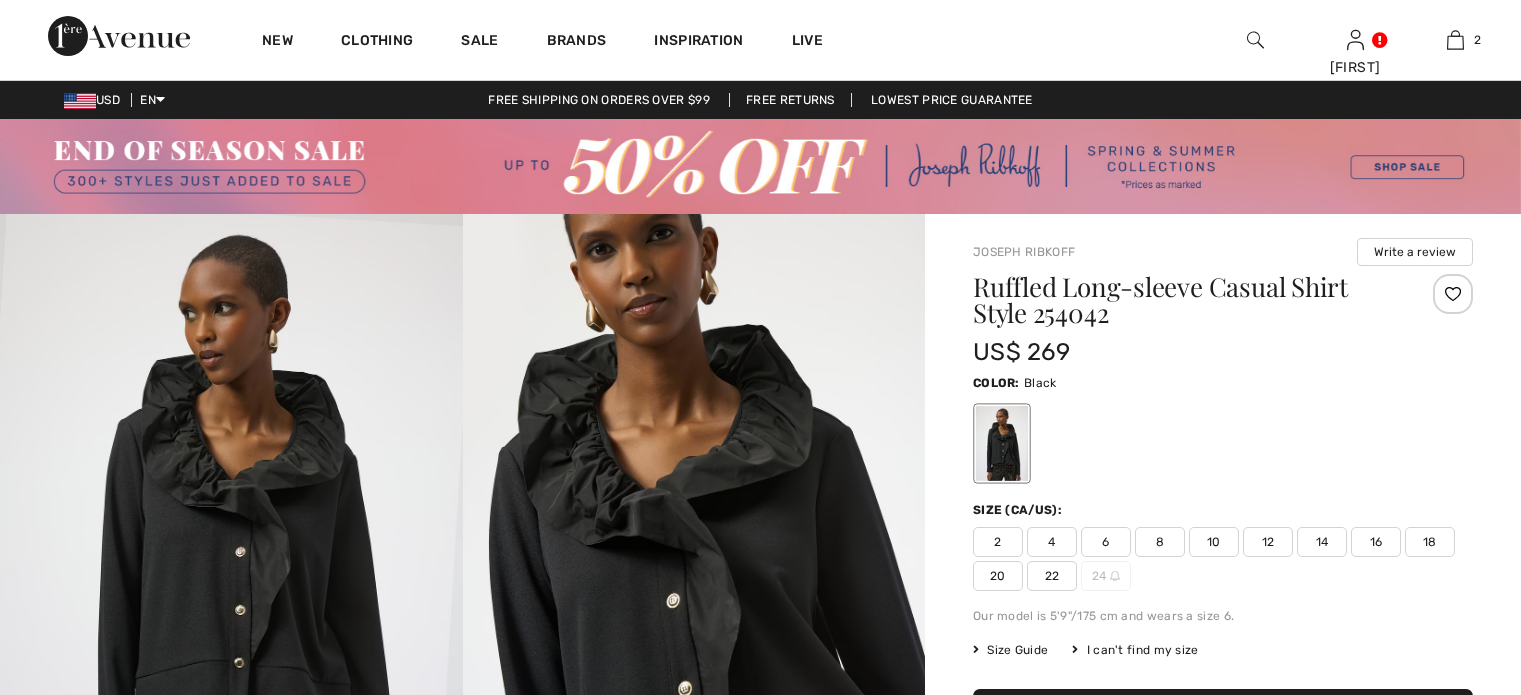 scroll, scrollTop: 0, scrollLeft: 0, axis: both 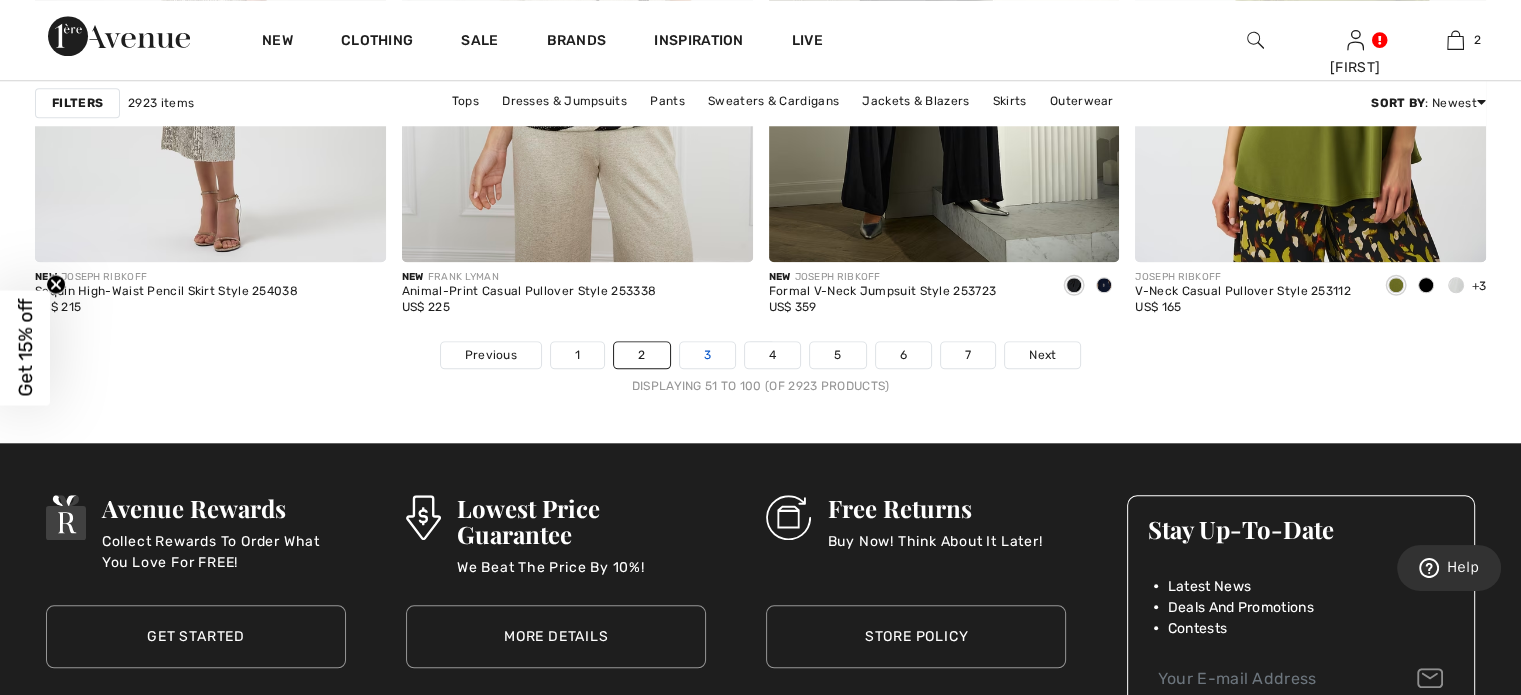 click on "3" at bounding box center (707, 355) 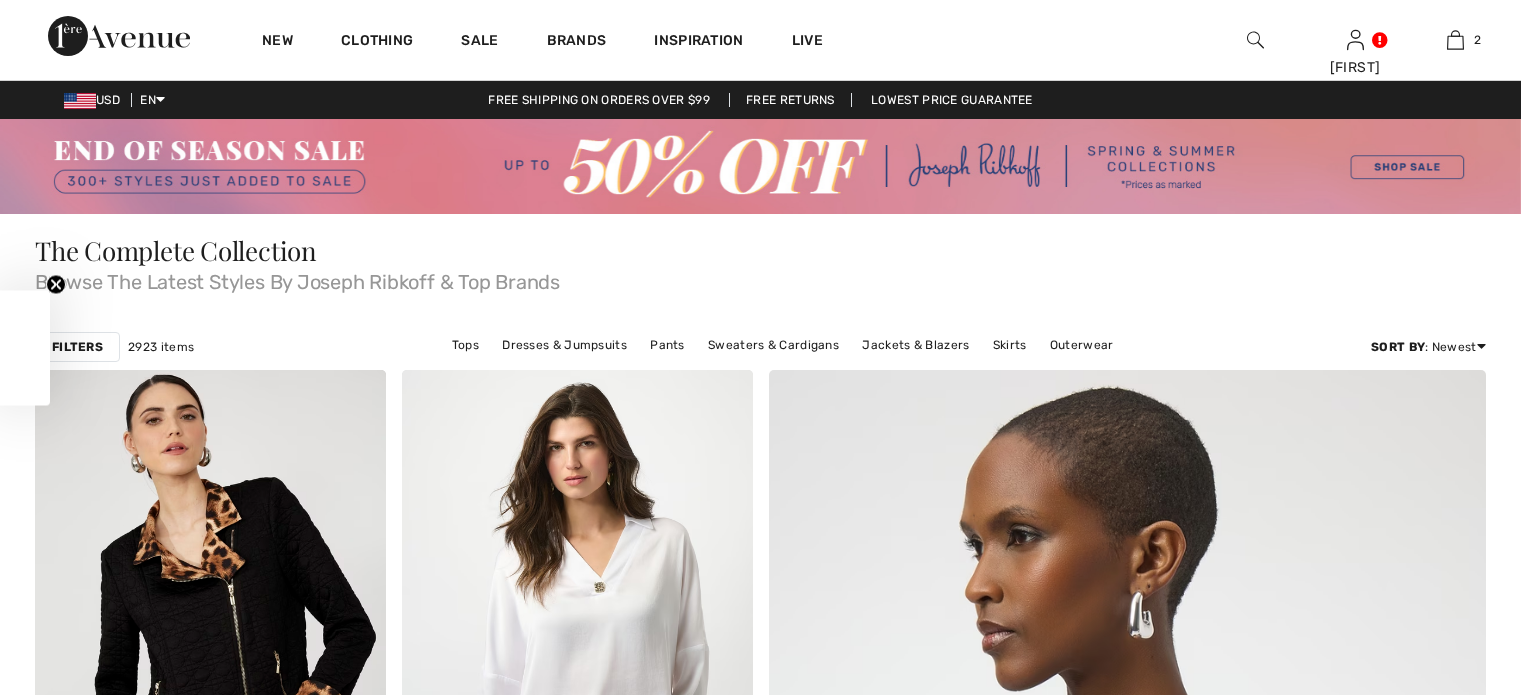 scroll, scrollTop: 0, scrollLeft: 0, axis: both 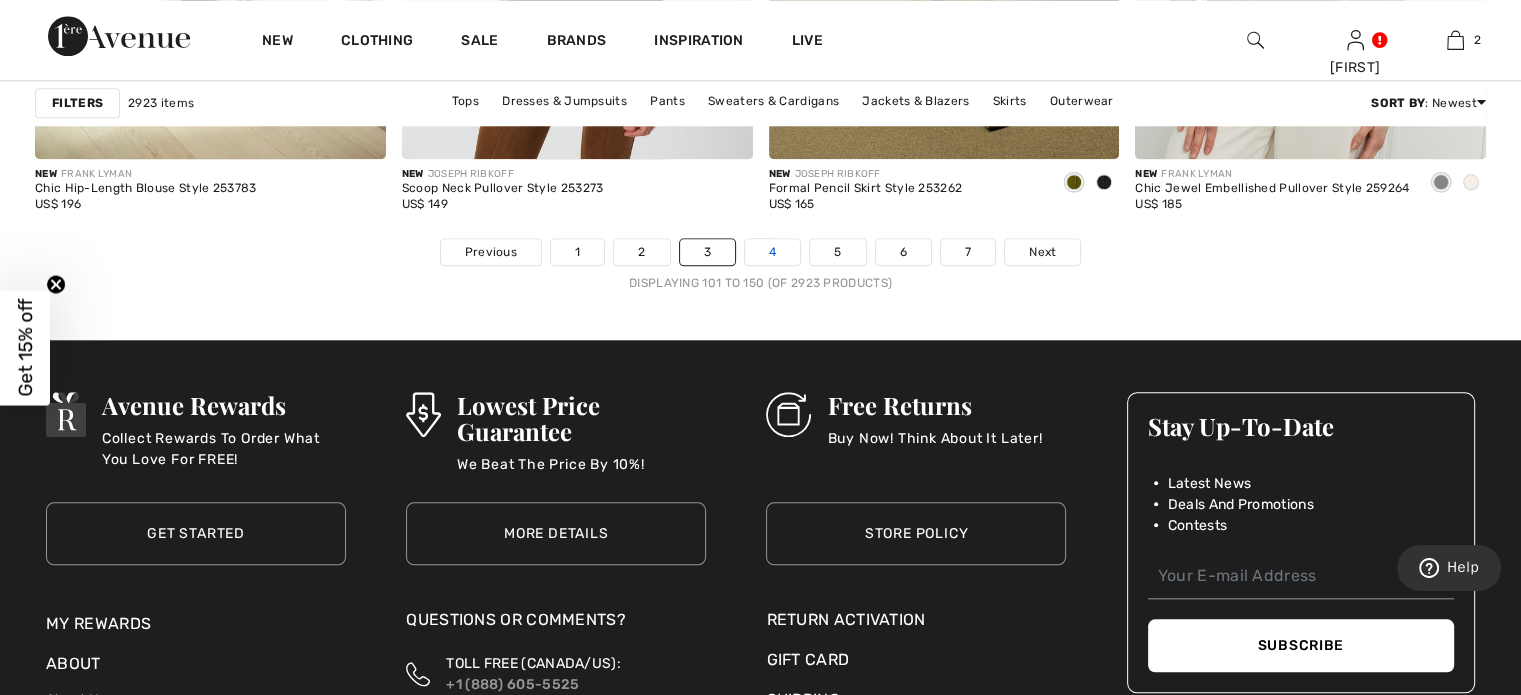 click on "4" at bounding box center [772, 252] 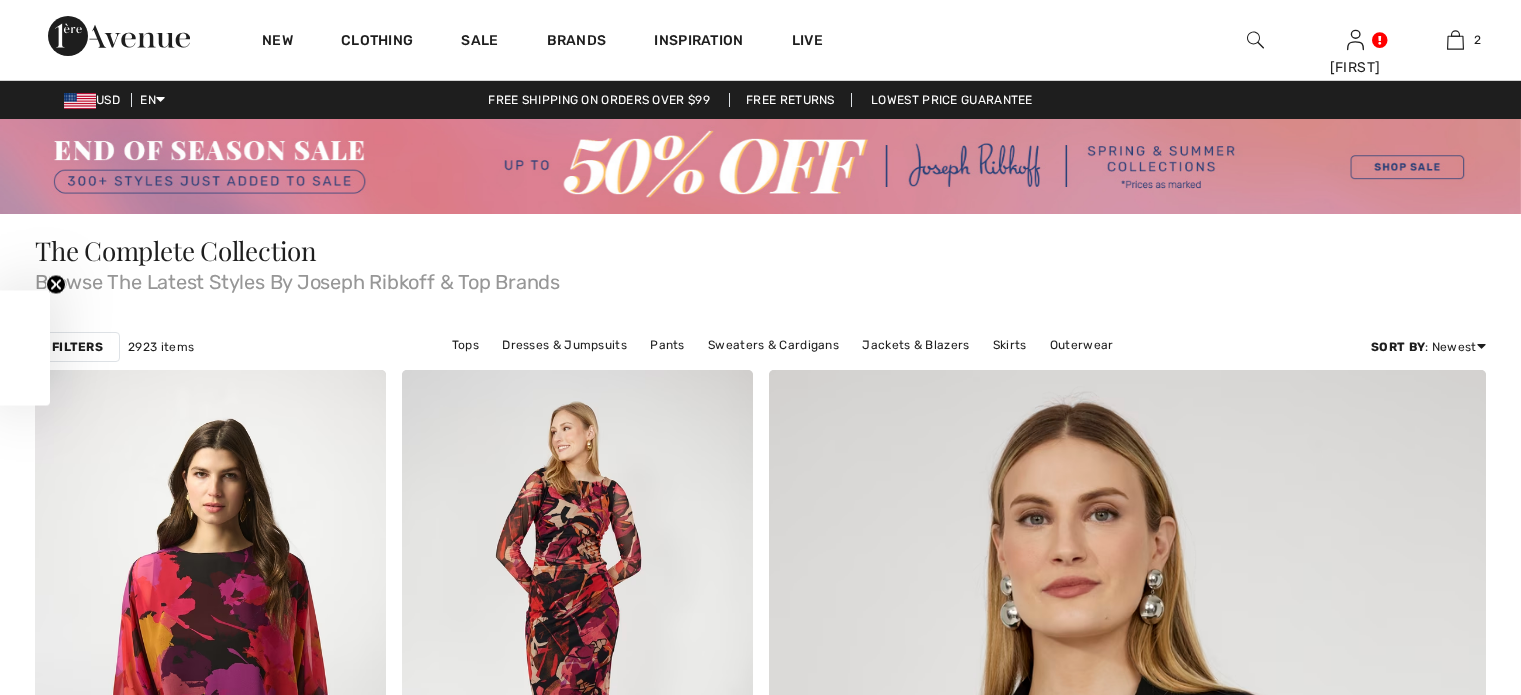 scroll, scrollTop: 0, scrollLeft: 0, axis: both 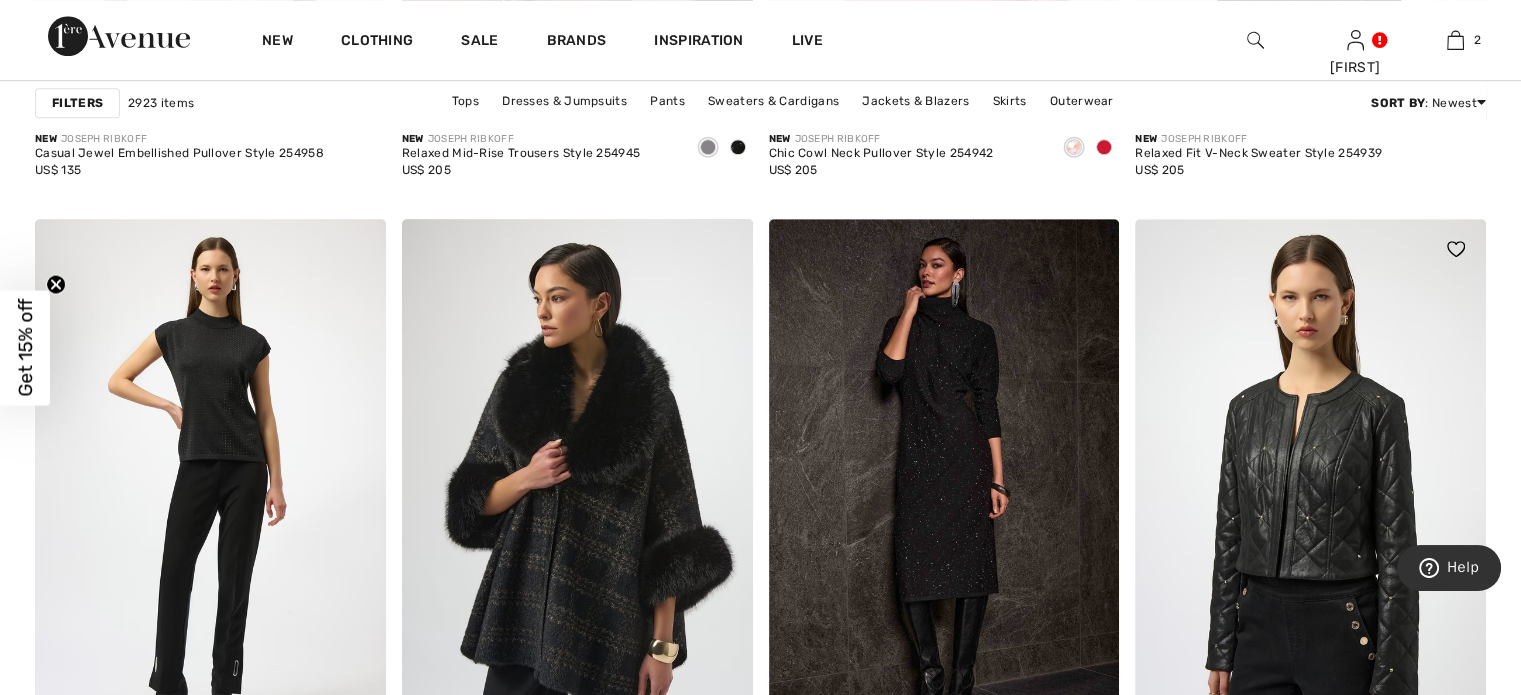click at bounding box center (1310, 482) 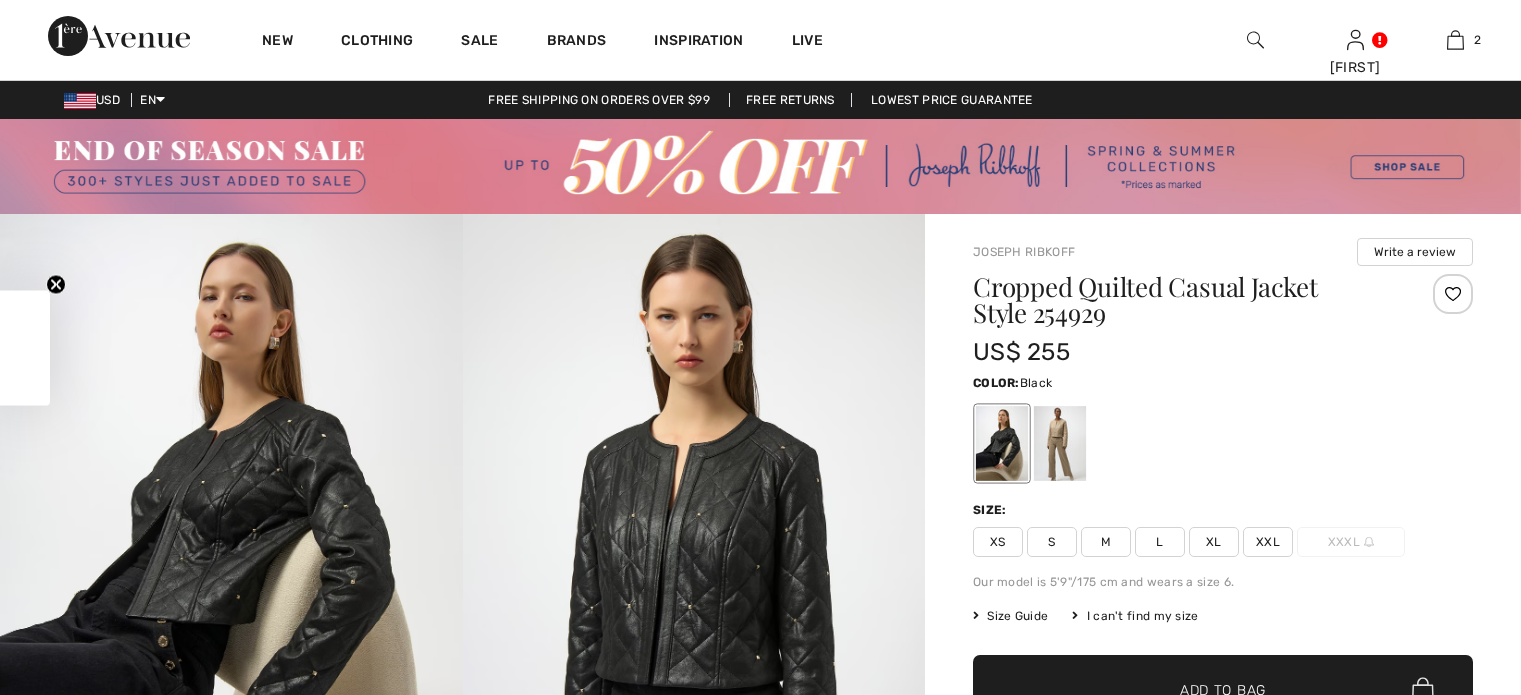 scroll, scrollTop: 0, scrollLeft: 0, axis: both 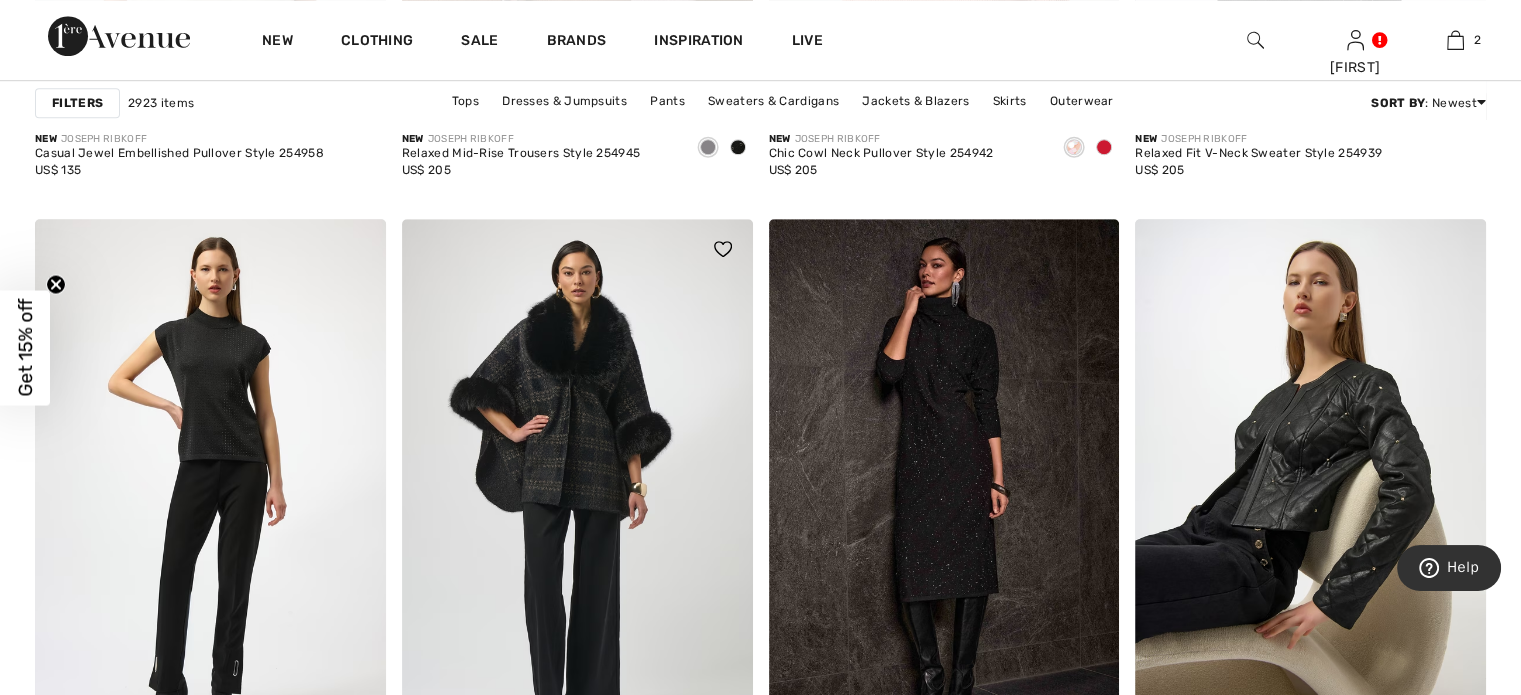 click at bounding box center [577, 482] 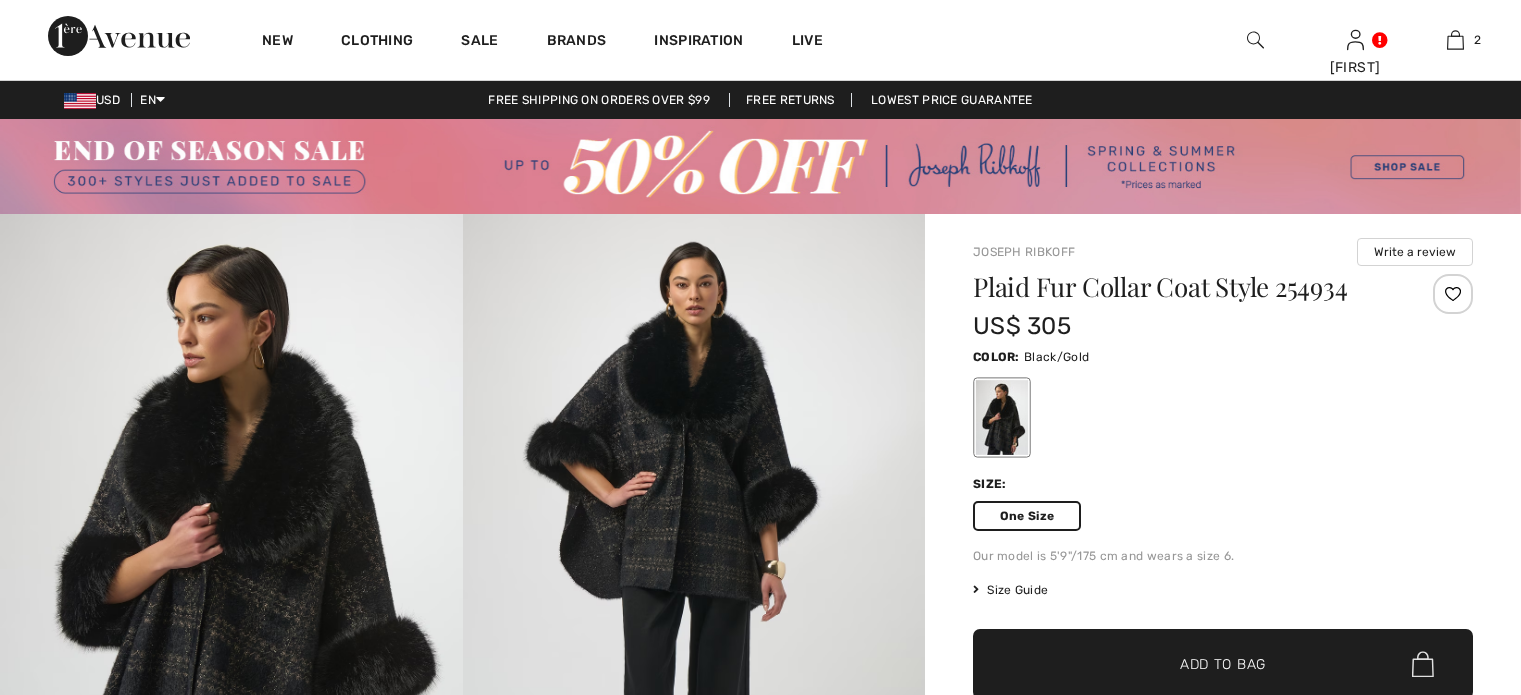 scroll, scrollTop: 0, scrollLeft: 0, axis: both 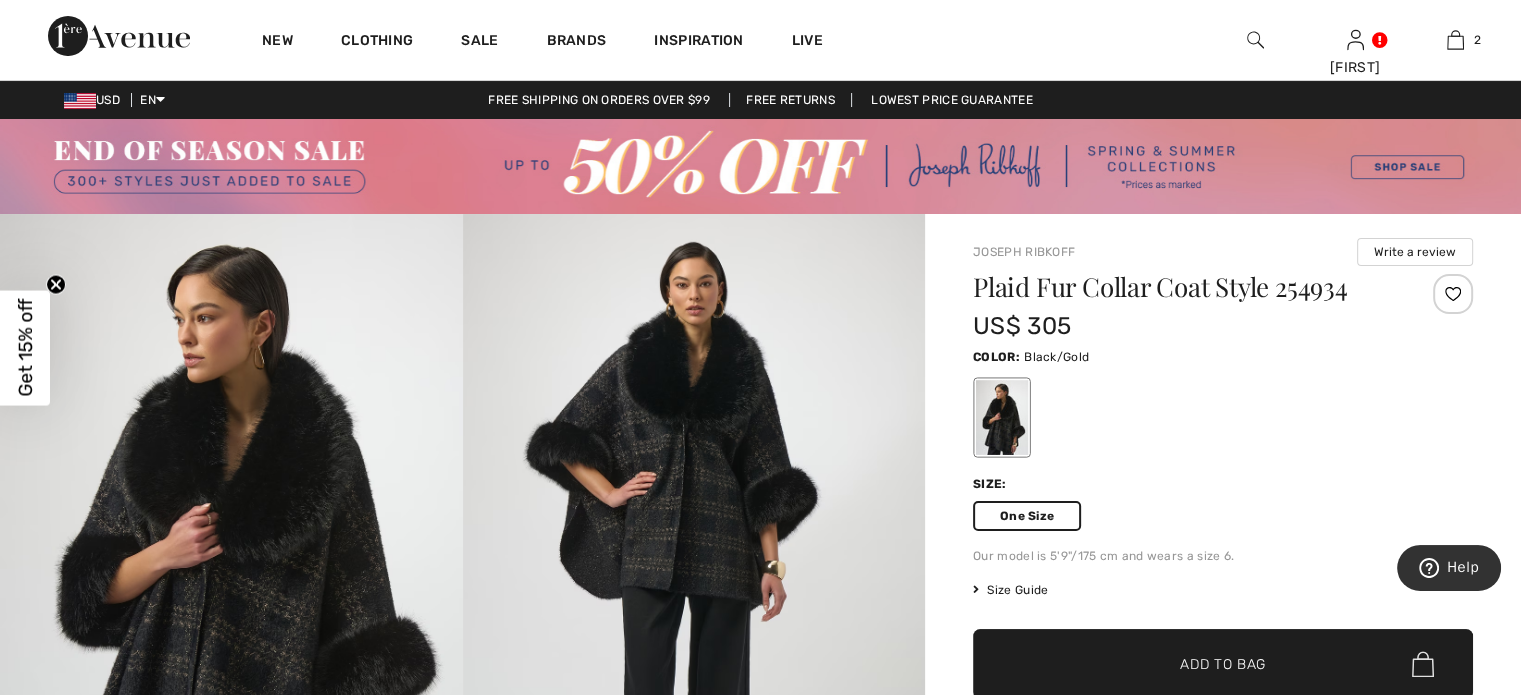 click on "One Size" at bounding box center [1027, 516] 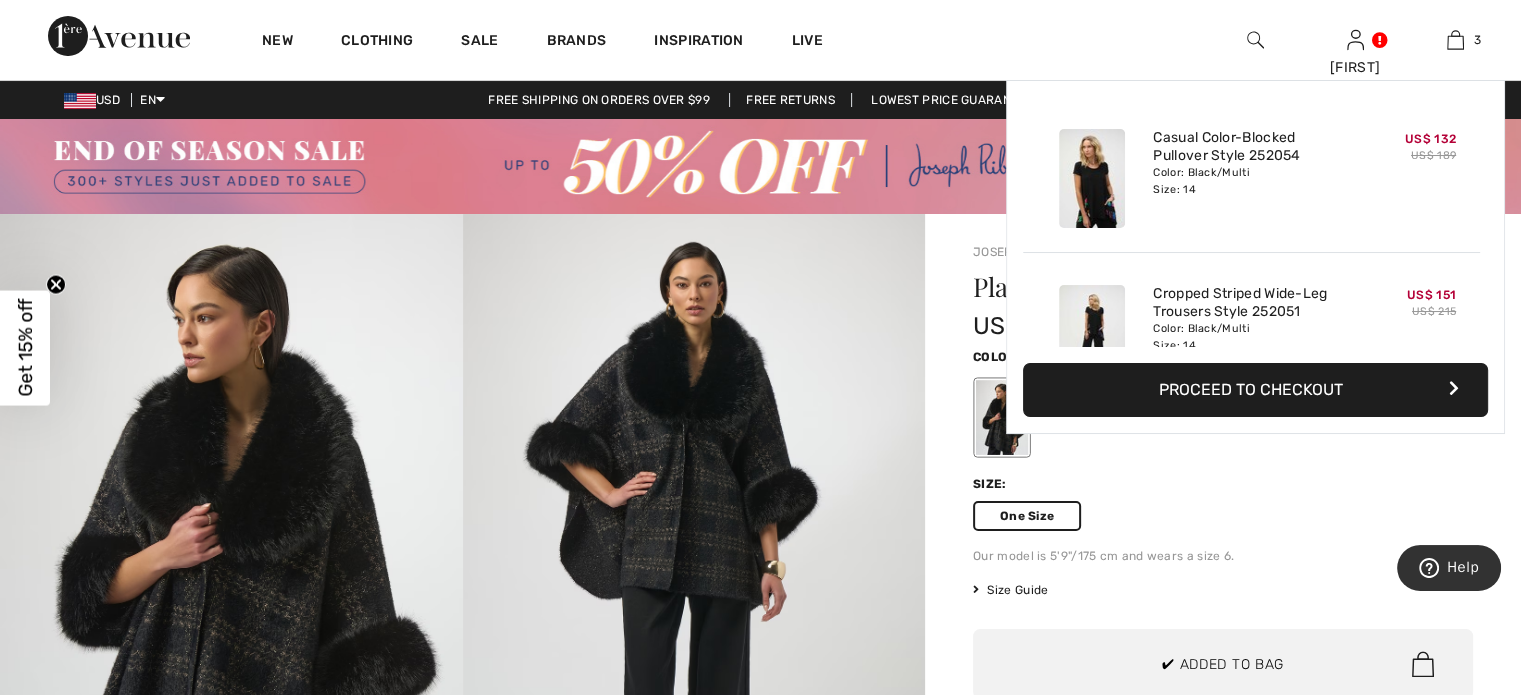 scroll, scrollTop: 216, scrollLeft: 0, axis: vertical 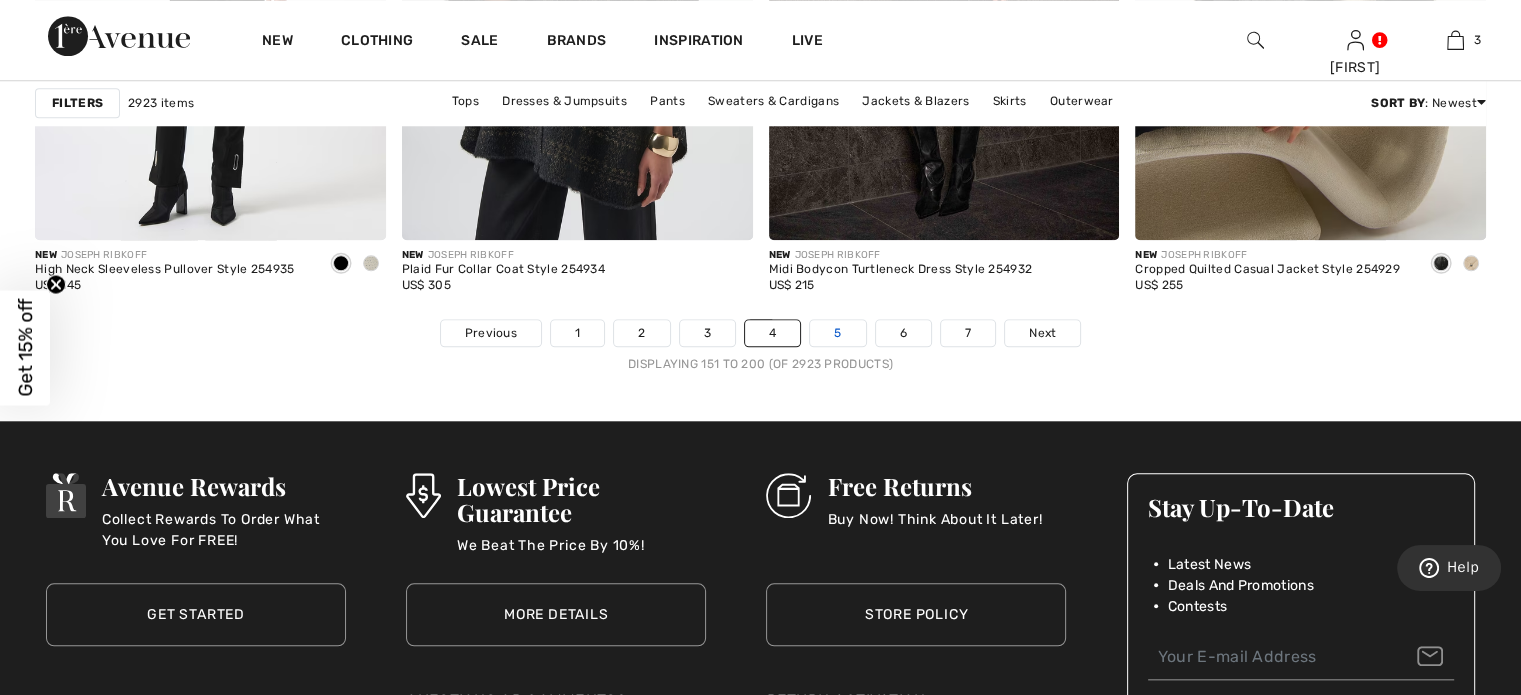 click on "5" at bounding box center [837, 333] 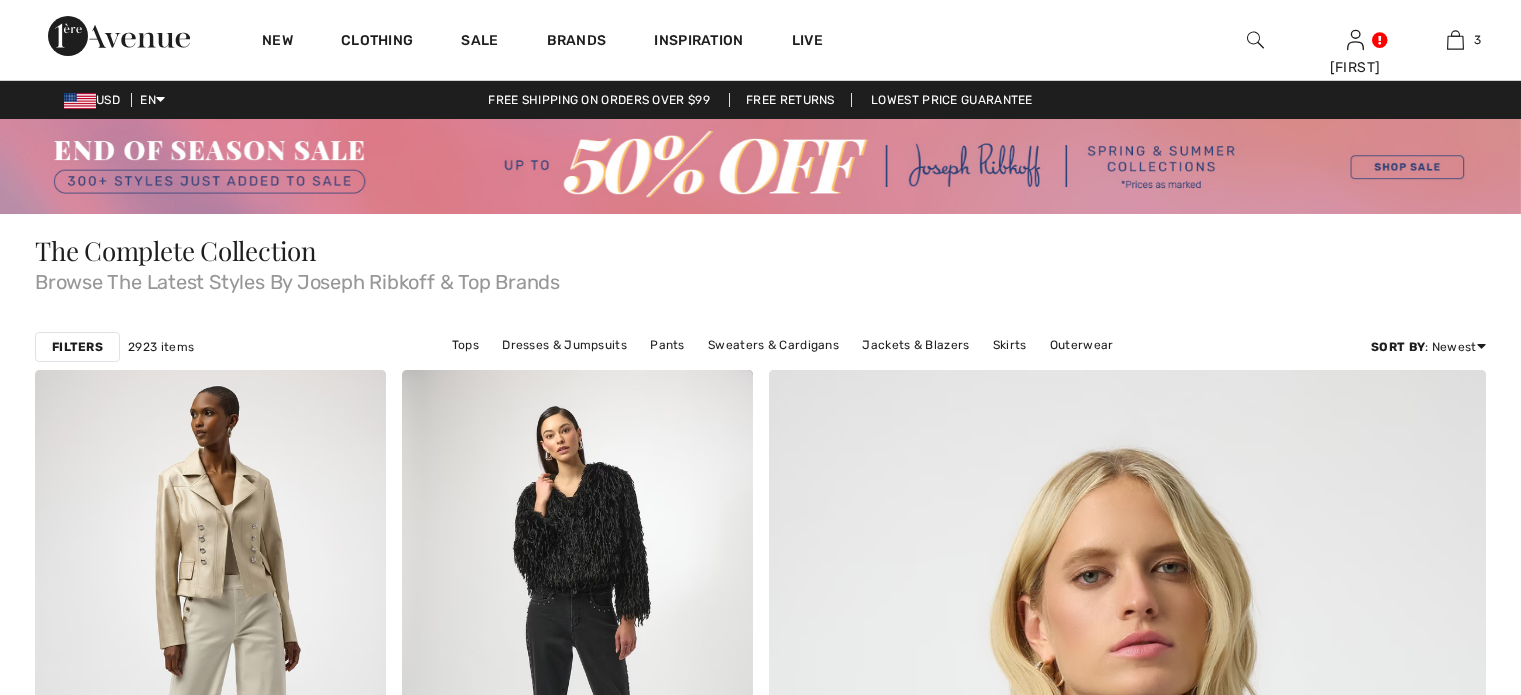 scroll, scrollTop: 0, scrollLeft: 0, axis: both 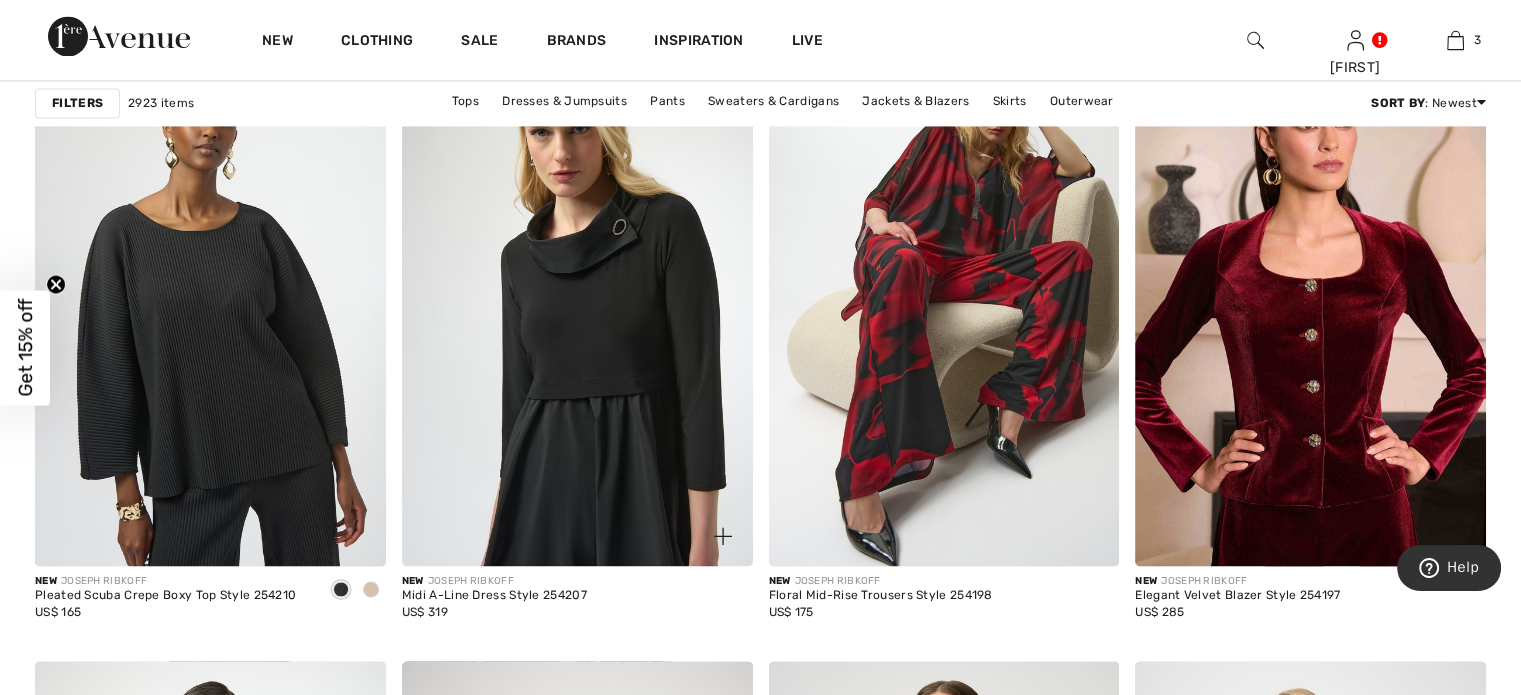 click at bounding box center (577, 303) 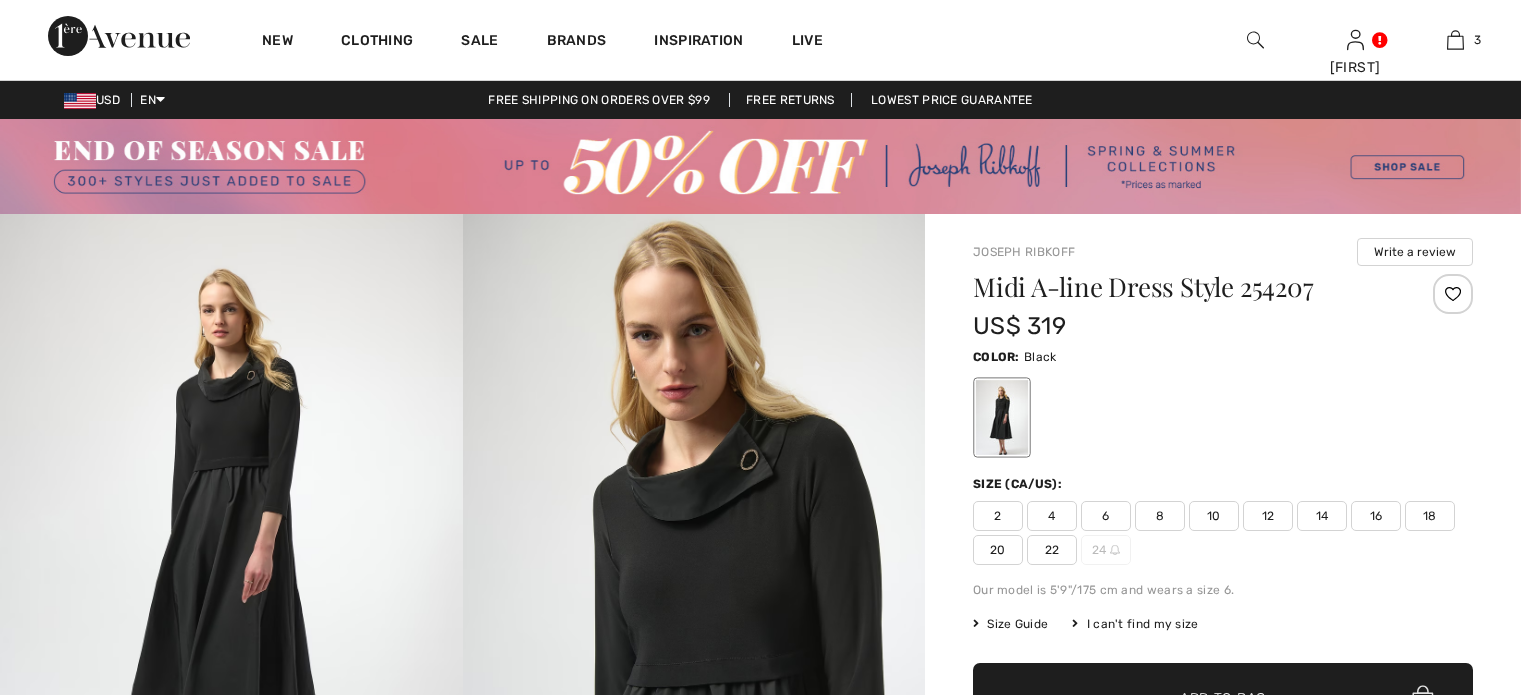 scroll, scrollTop: 0, scrollLeft: 0, axis: both 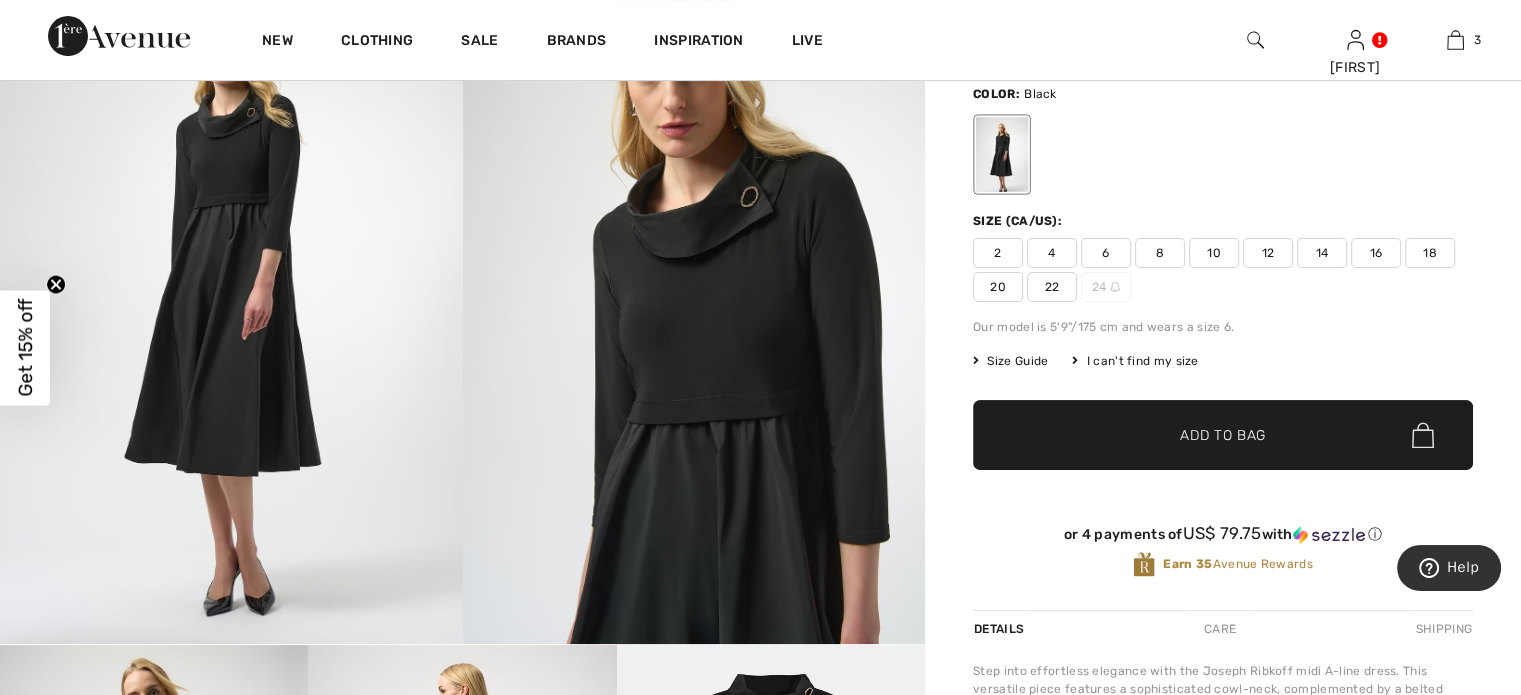 click at bounding box center [231, 297] 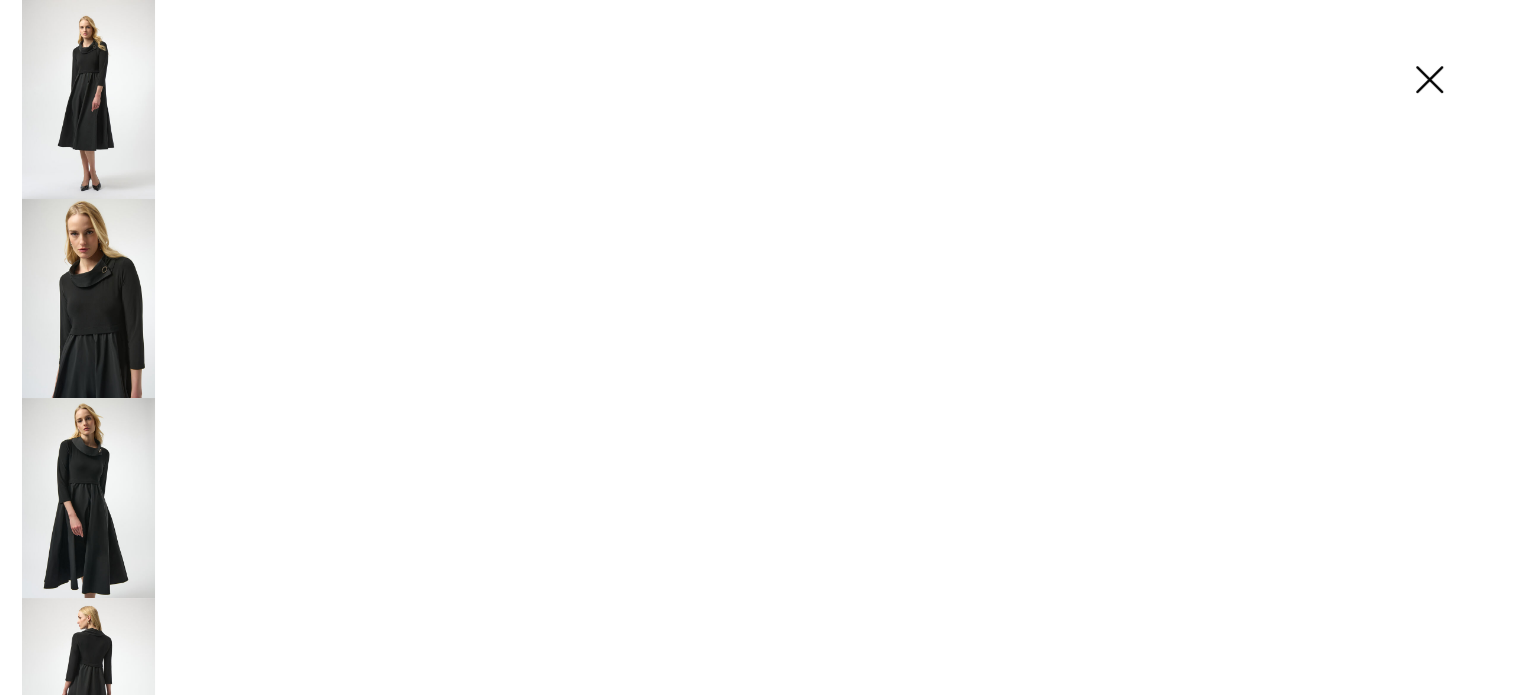 scroll, scrollTop: 264, scrollLeft: 0, axis: vertical 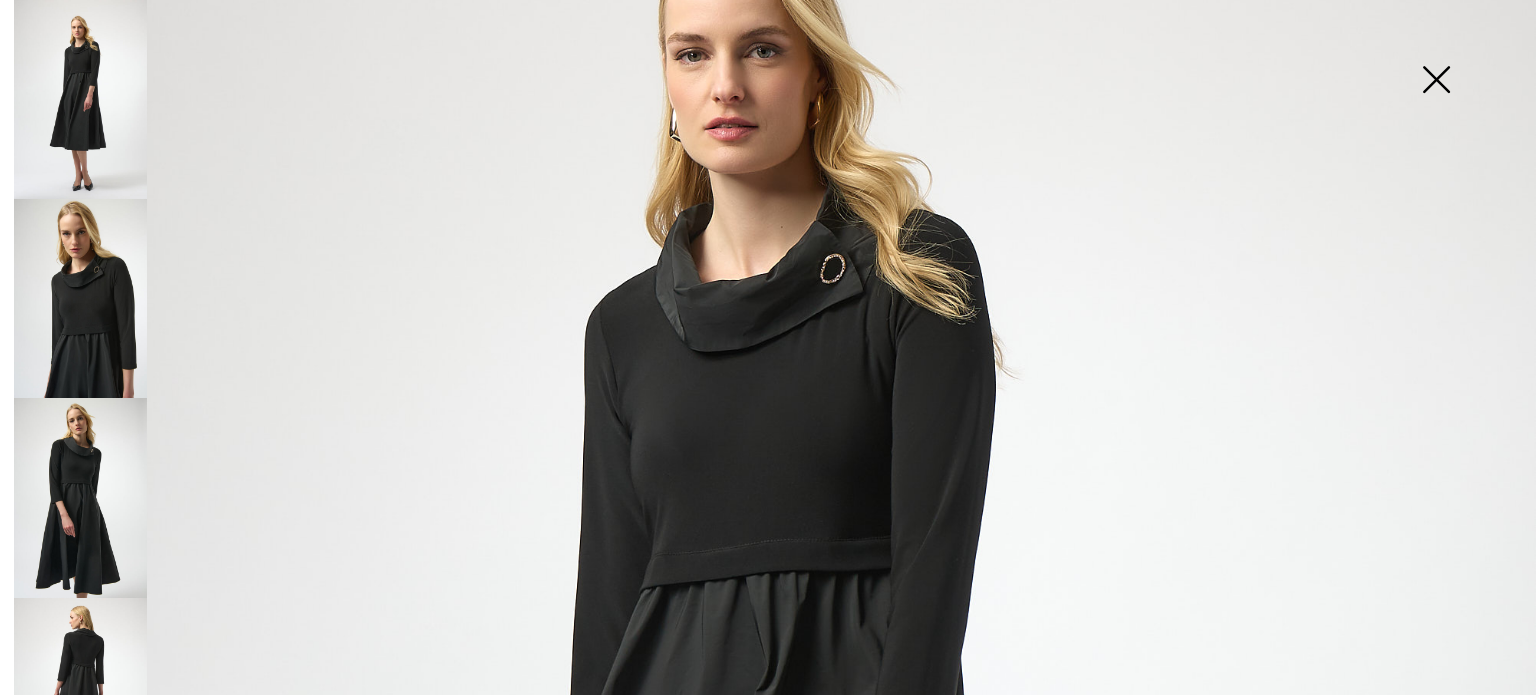 click at bounding box center [80, 697] 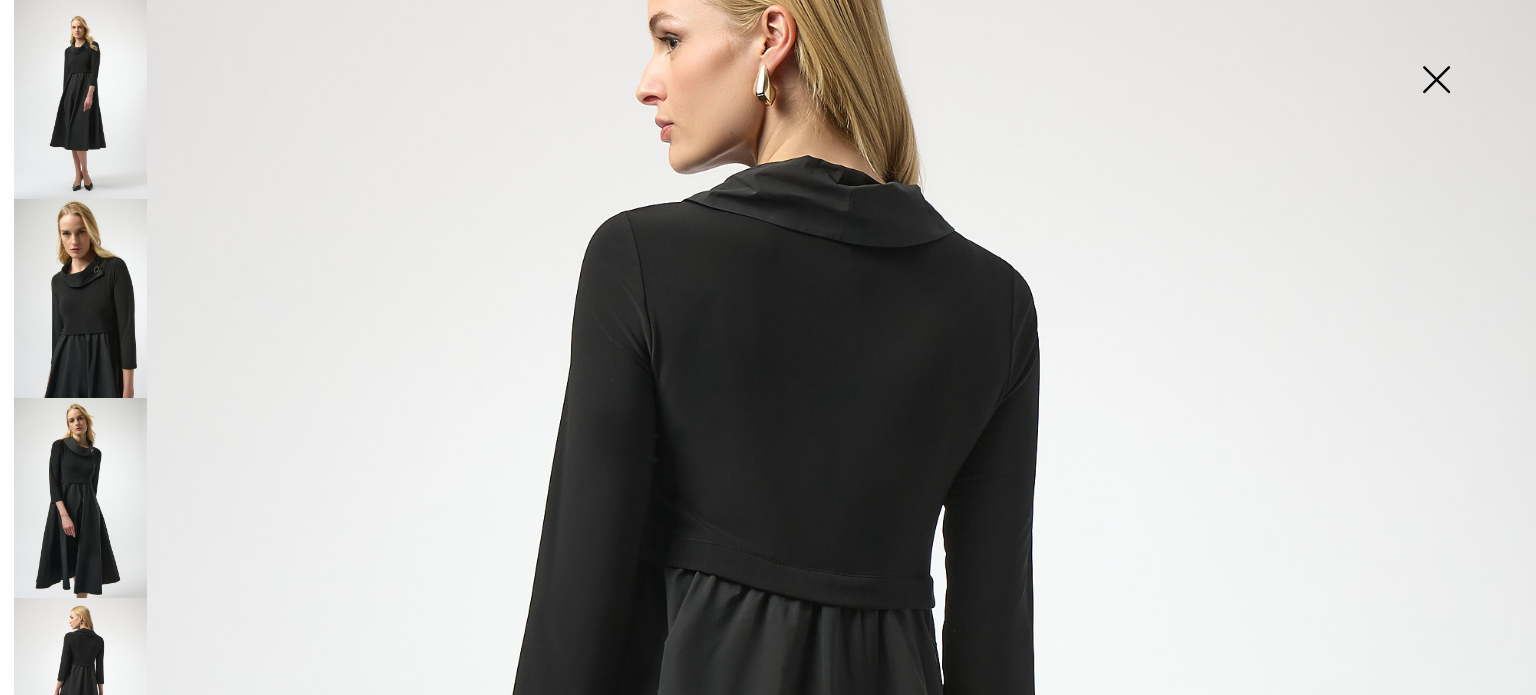 scroll, scrollTop: 0, scrollLeft: 0, axis: both 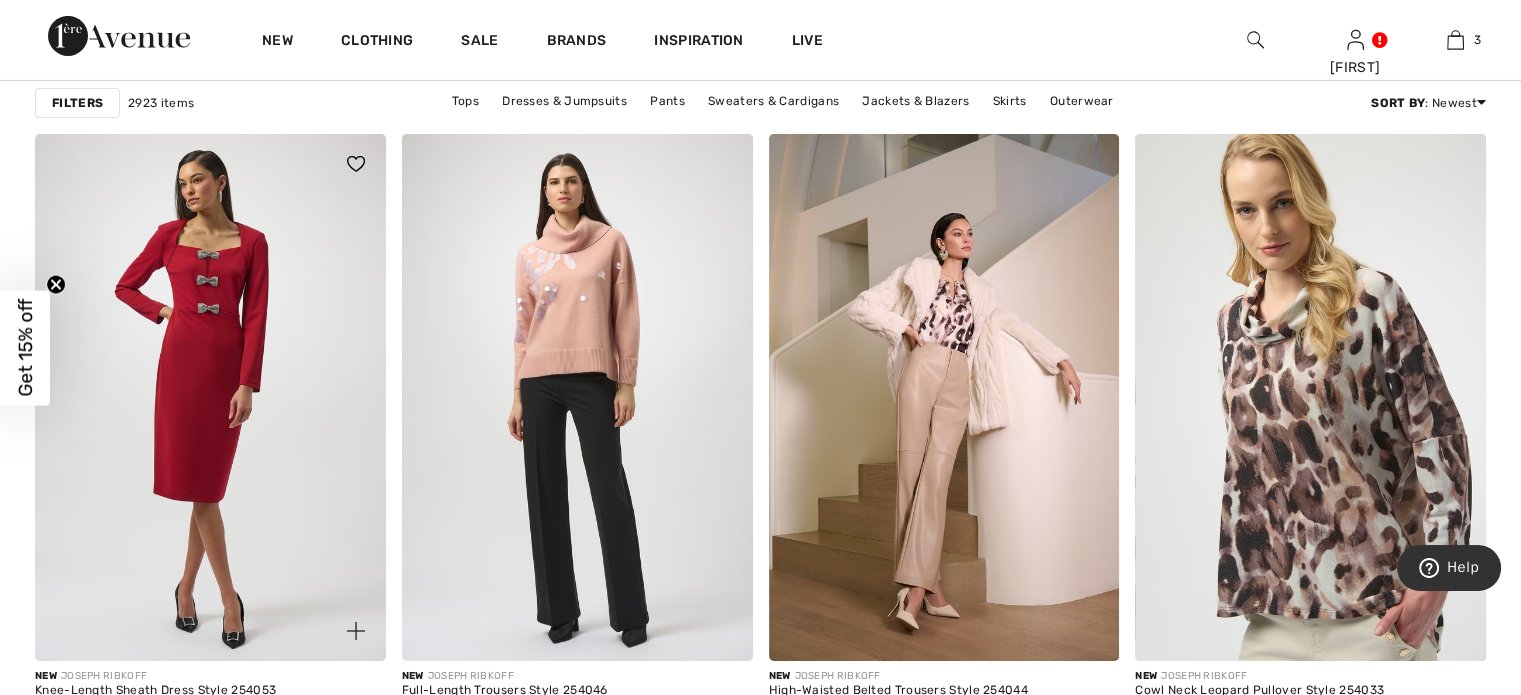 click at bounding box center [210, 397] 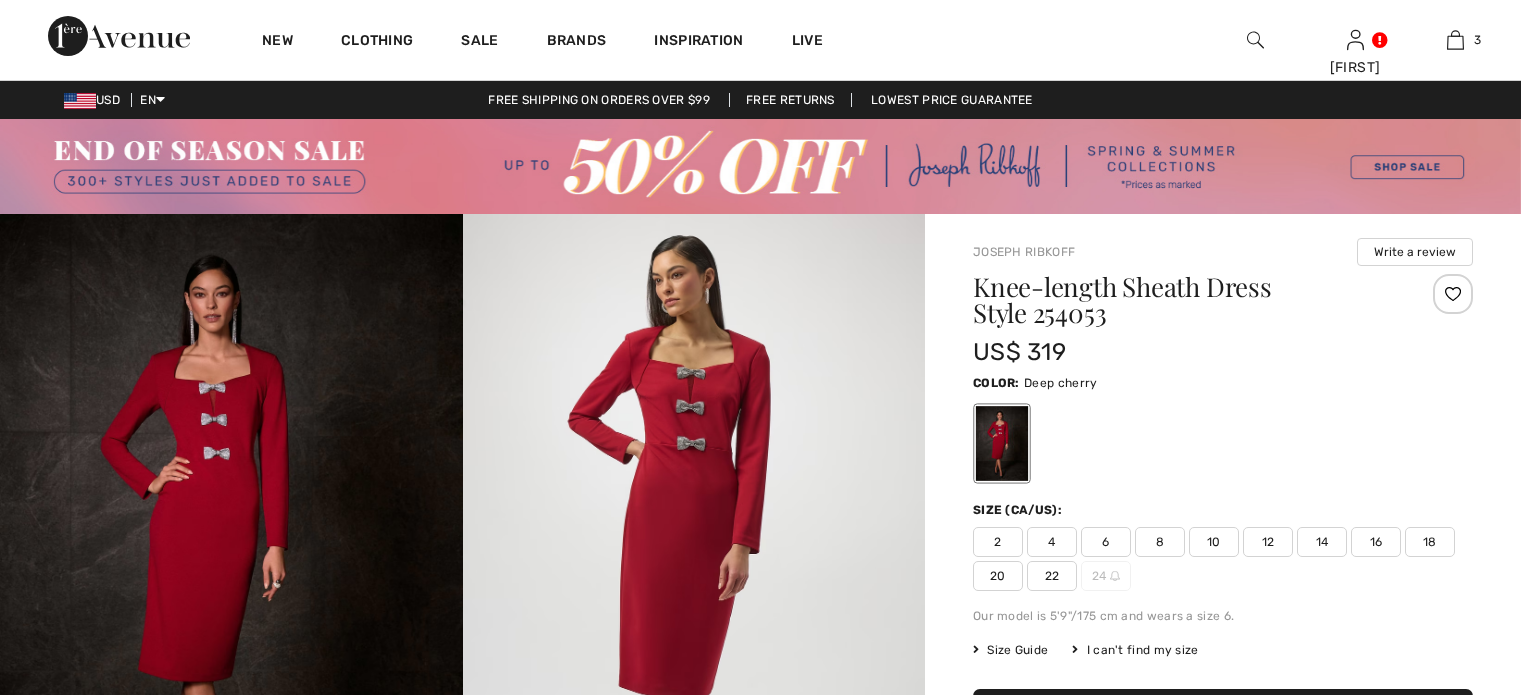 scroll, scrollTop: 0, scrollLeft: 0, axis: both 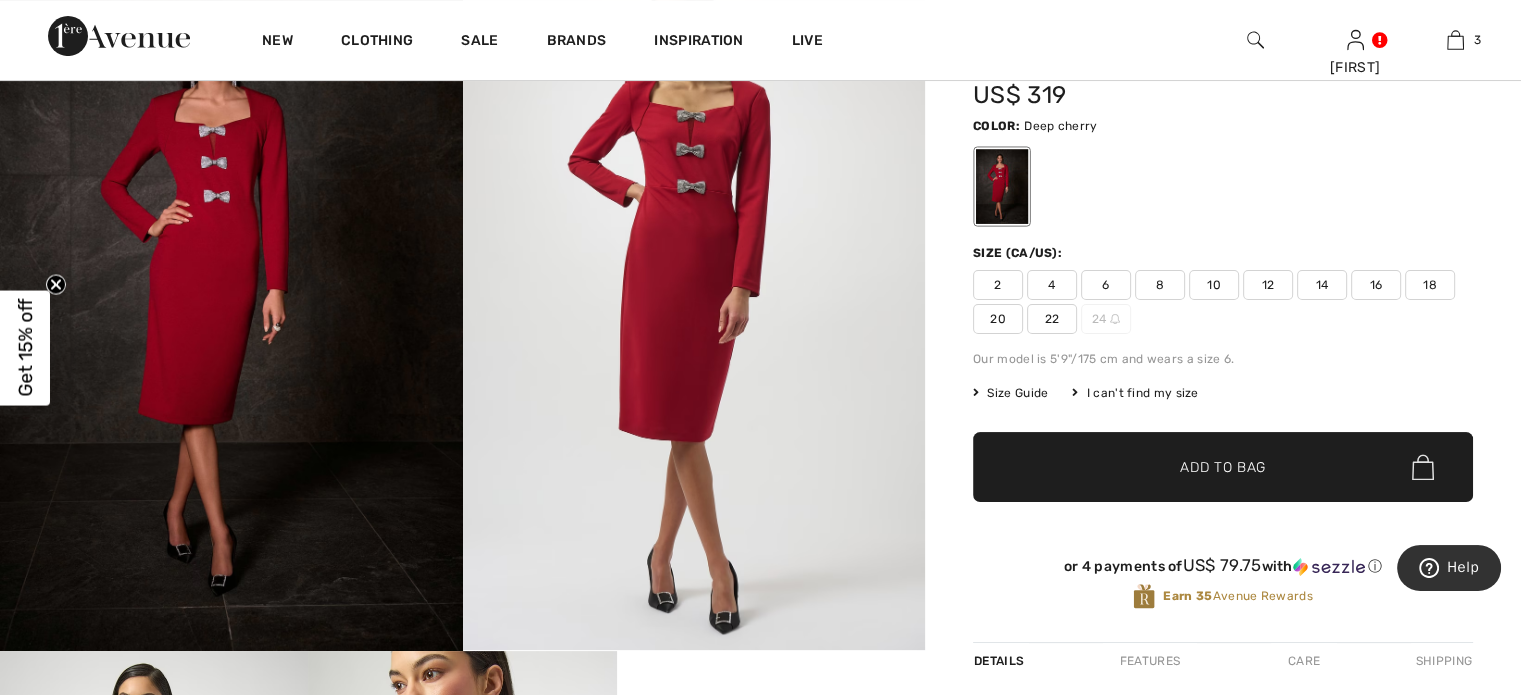 click on "14" at bounding box center (1322, 285) 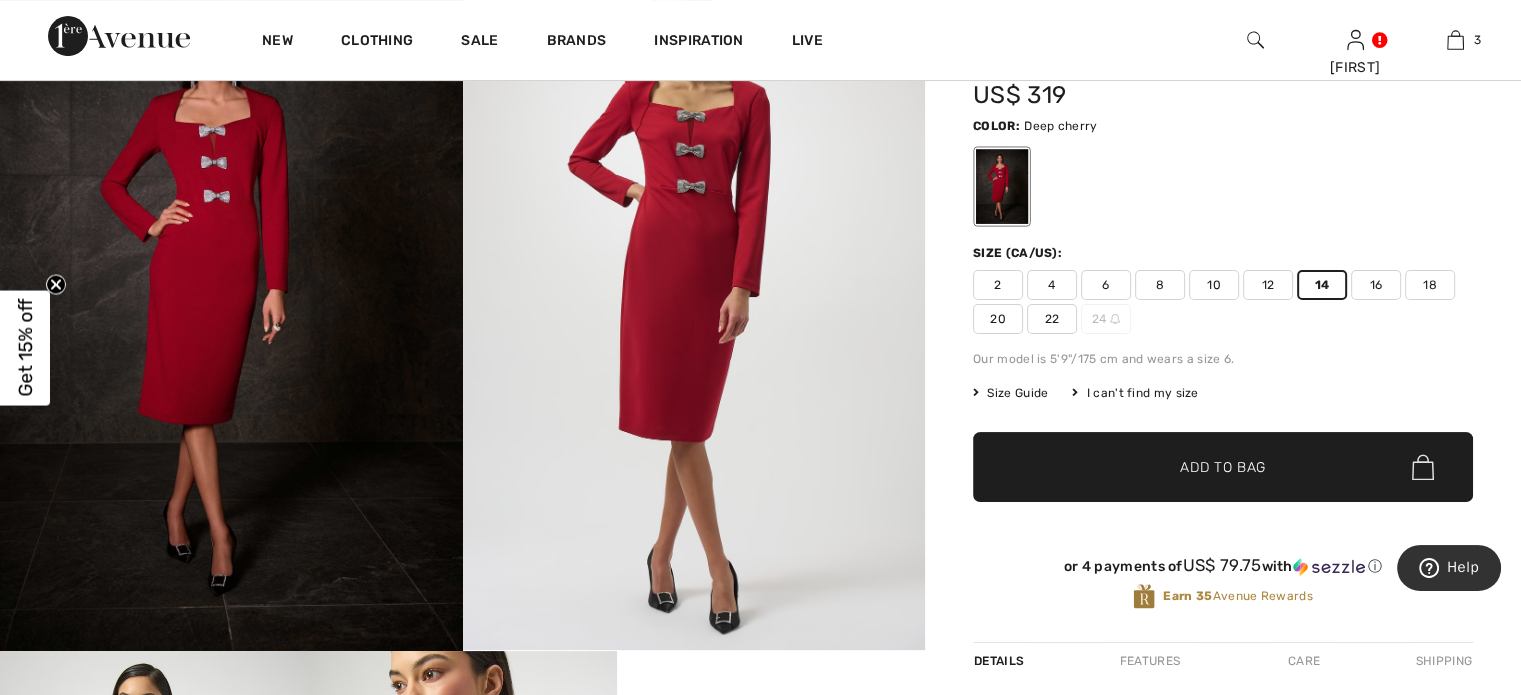 click on "Add to Bag" at bounding box center (1223, 467) 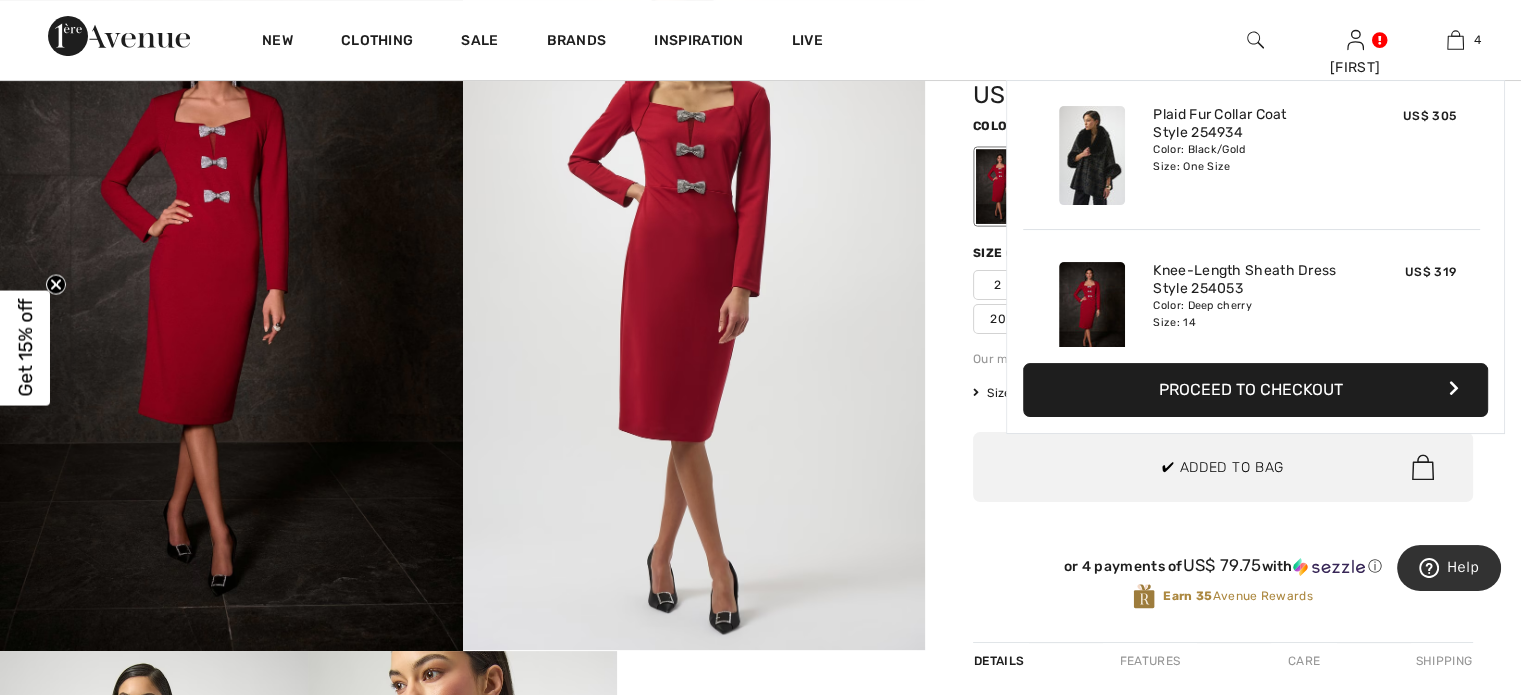 scroll, scrollTop: 372, scrollLeft: 0, axis: vertical 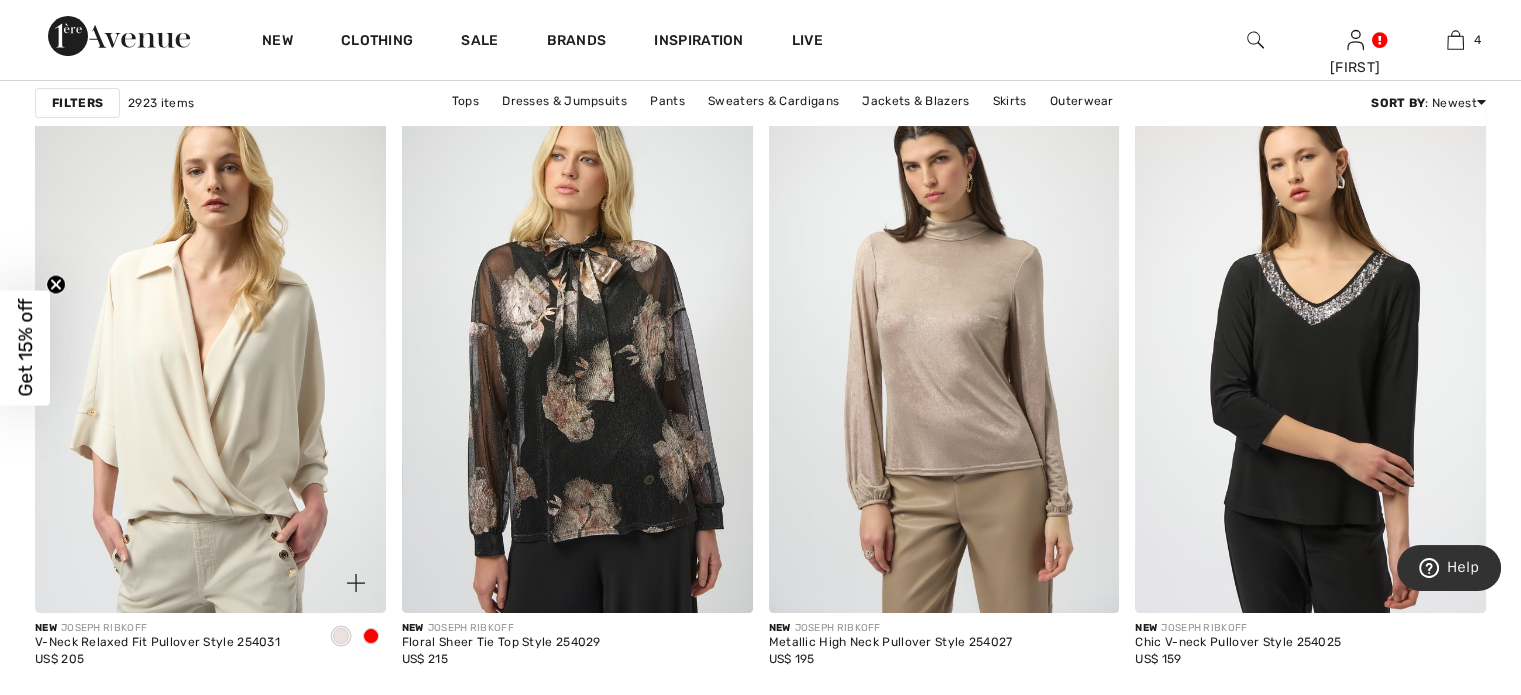 click at bounding box center (210, 350) 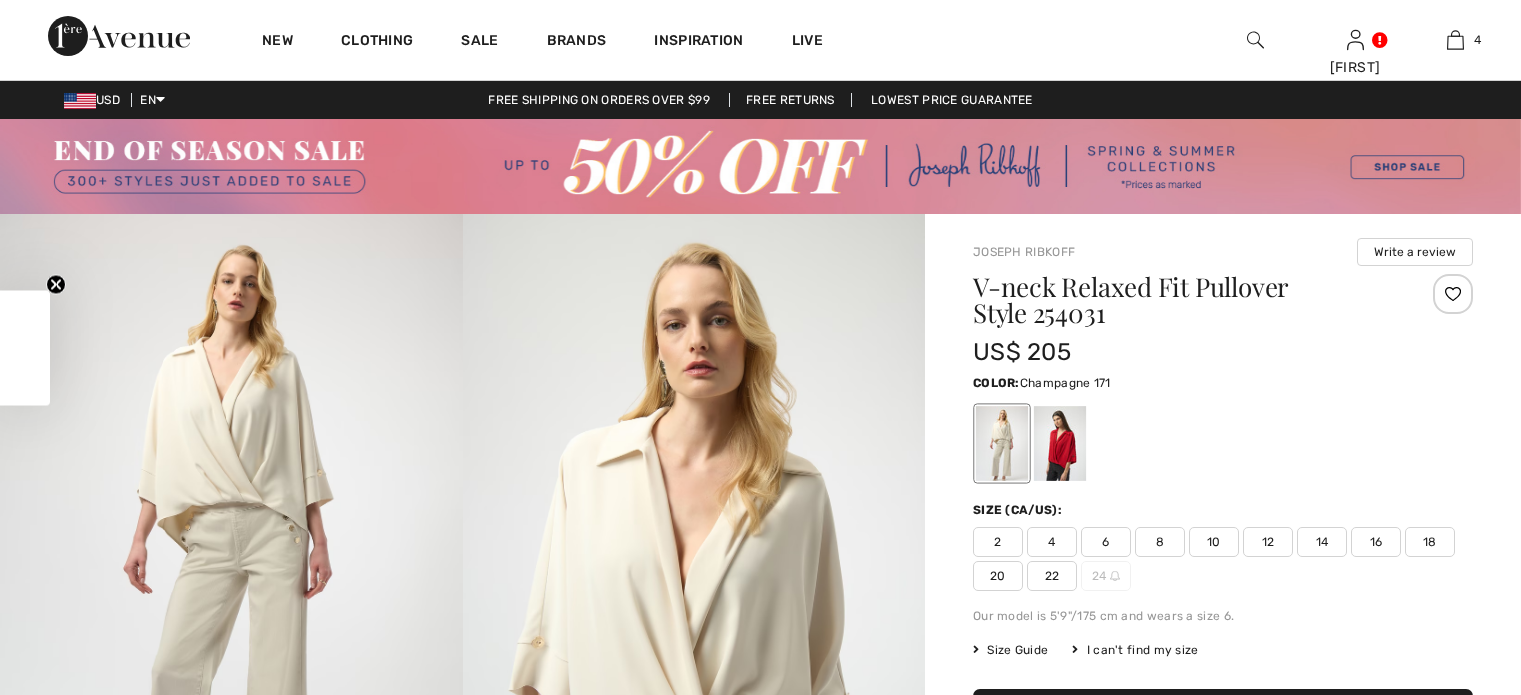 scroll, scrollTop: 0, scrollLeft: 0, axis: both 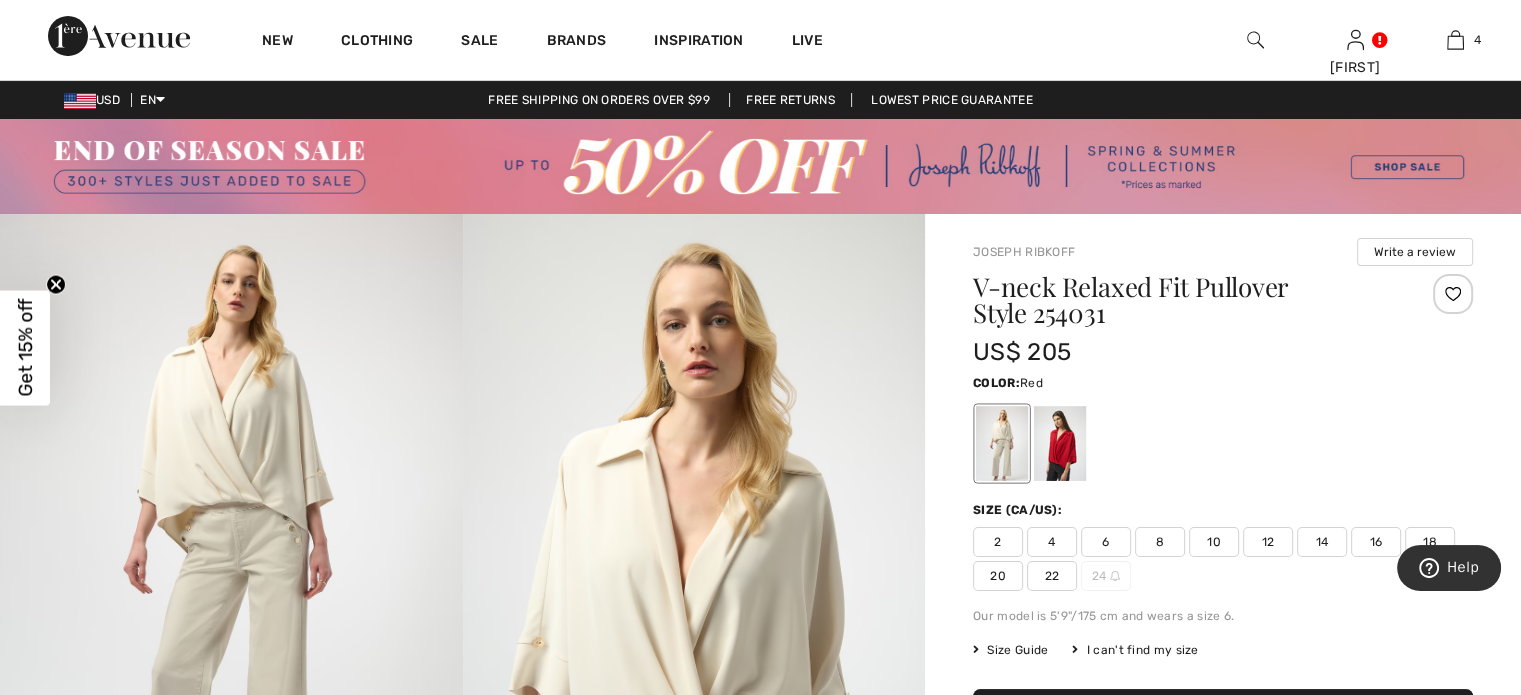 click at bounding box center (1060, 443) 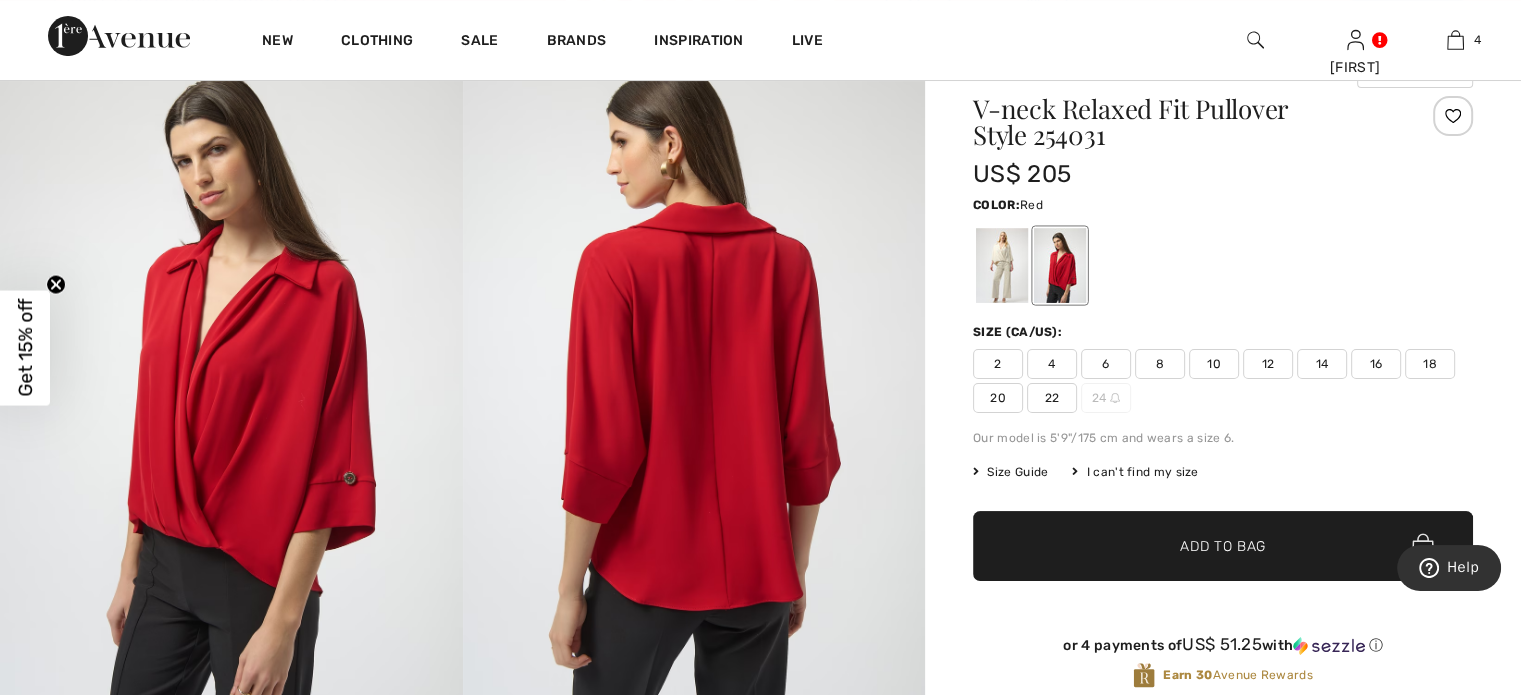 scroll, scrollTop: 216, scrollLeft: 0, axis: vertical 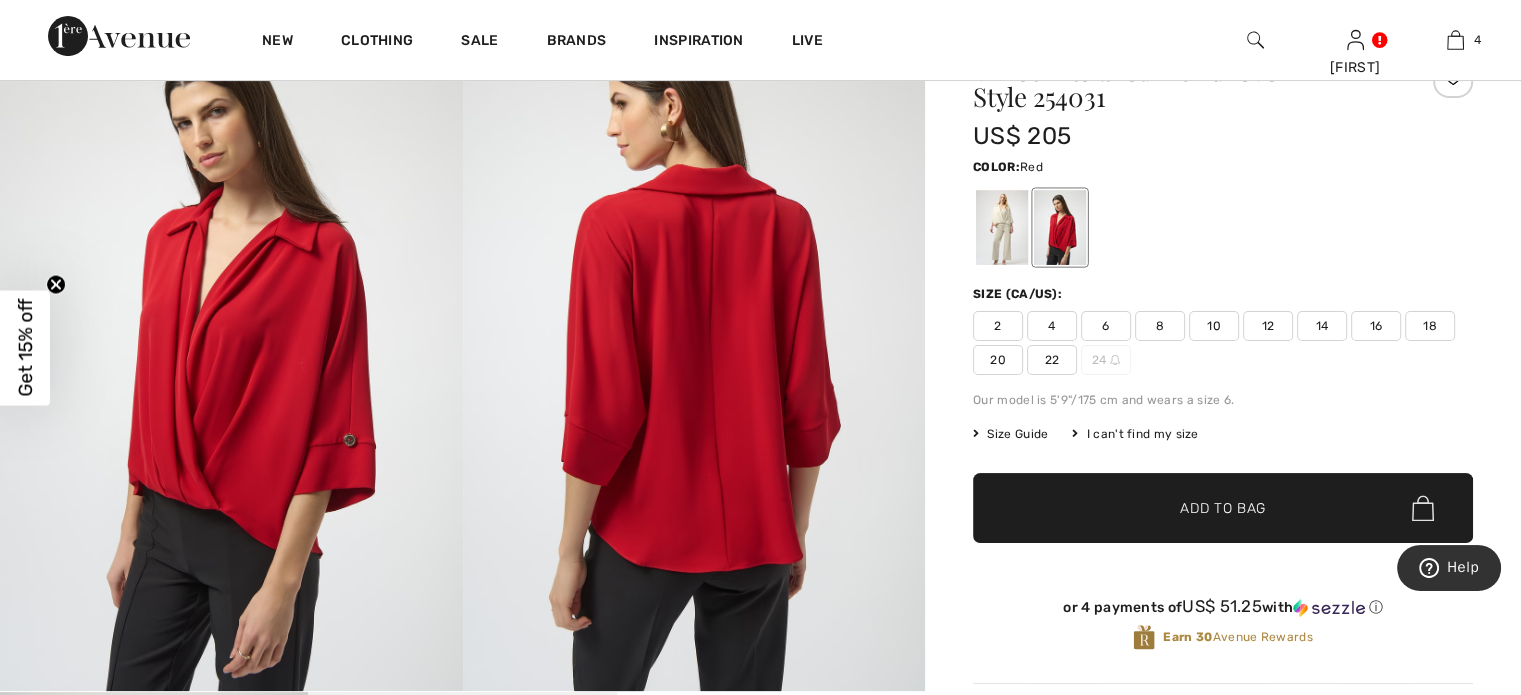 click on "14" at bounding box center [1322, 326] 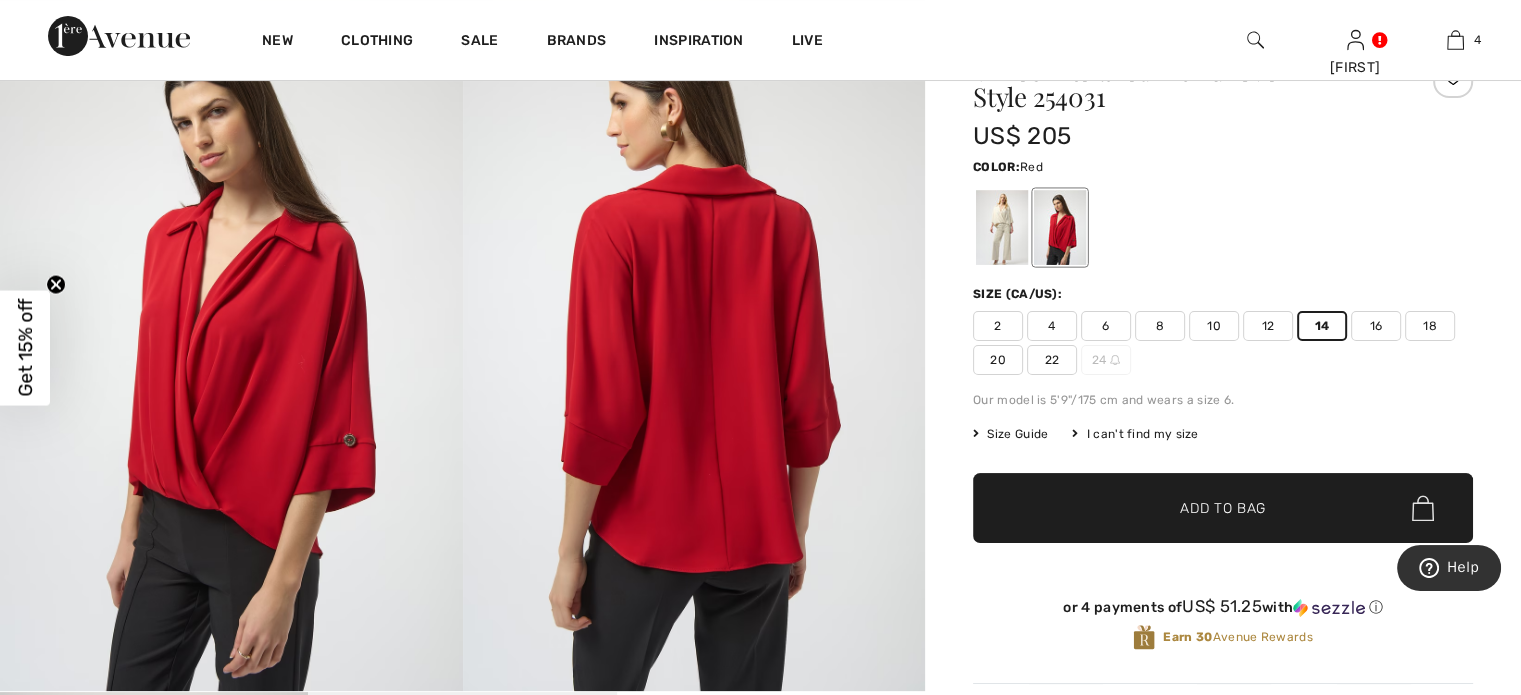 click on "✔ Added to Bag
Add to Bag" at bounding box center [1223, 508] 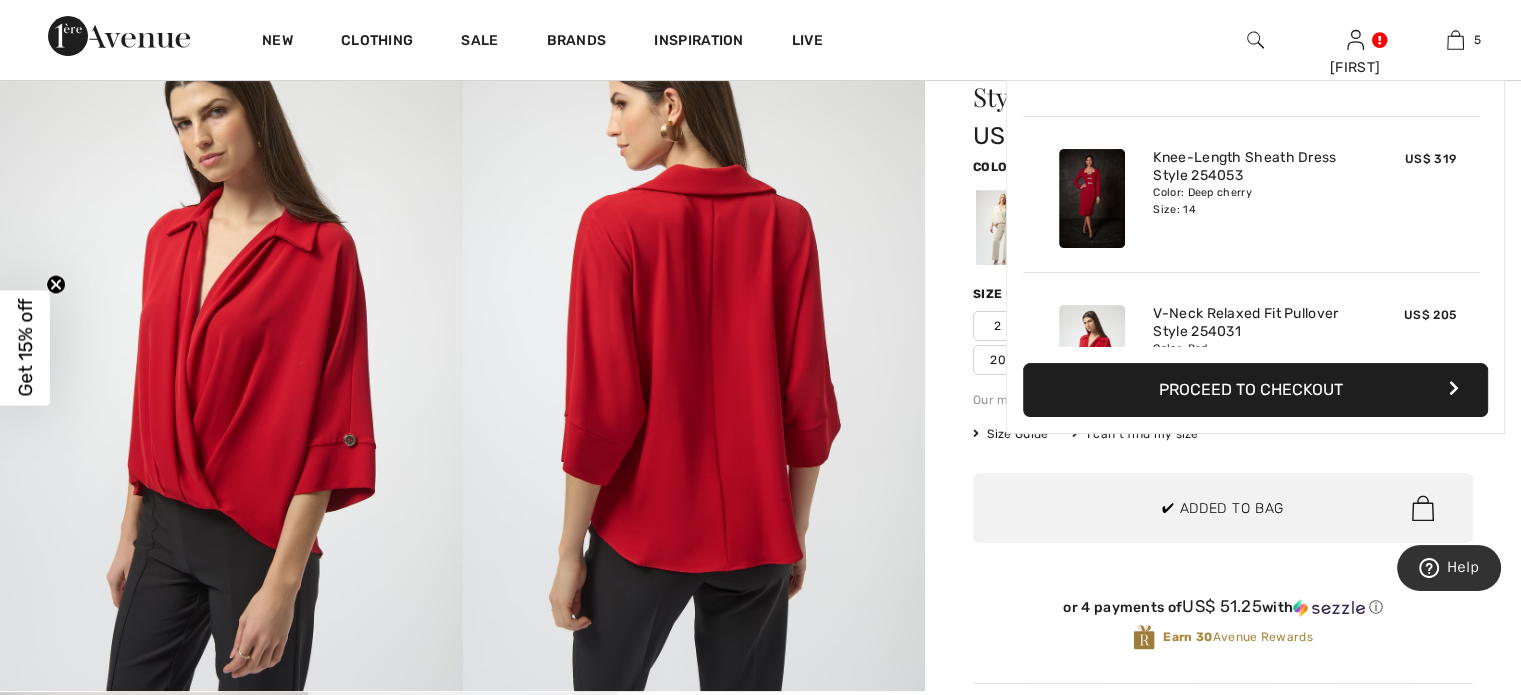 scroll, scrollTop: 528, scrollLeft: 0, axis: vertical 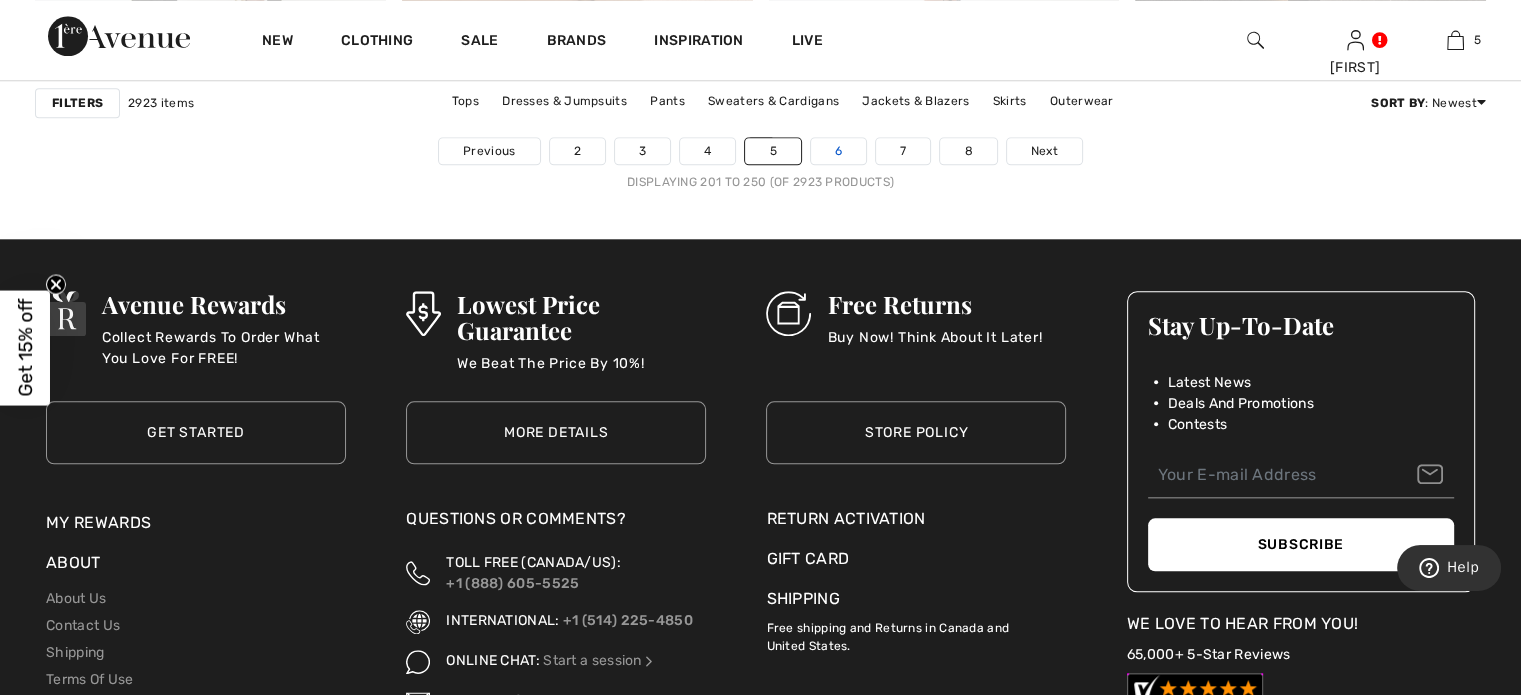 click on "6" at bounding box center [838, 151] 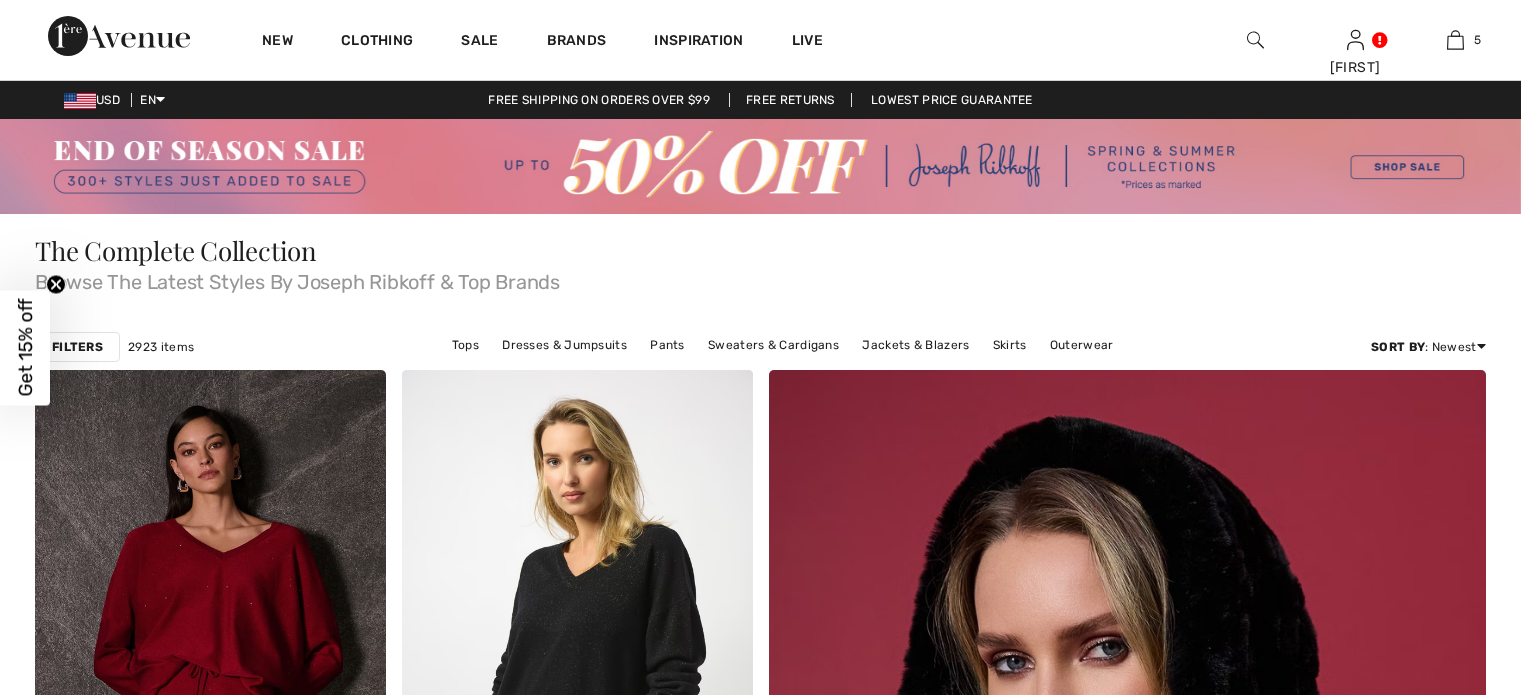 scroll, scrollTop: 0, scrollLeft: 0, axis: both 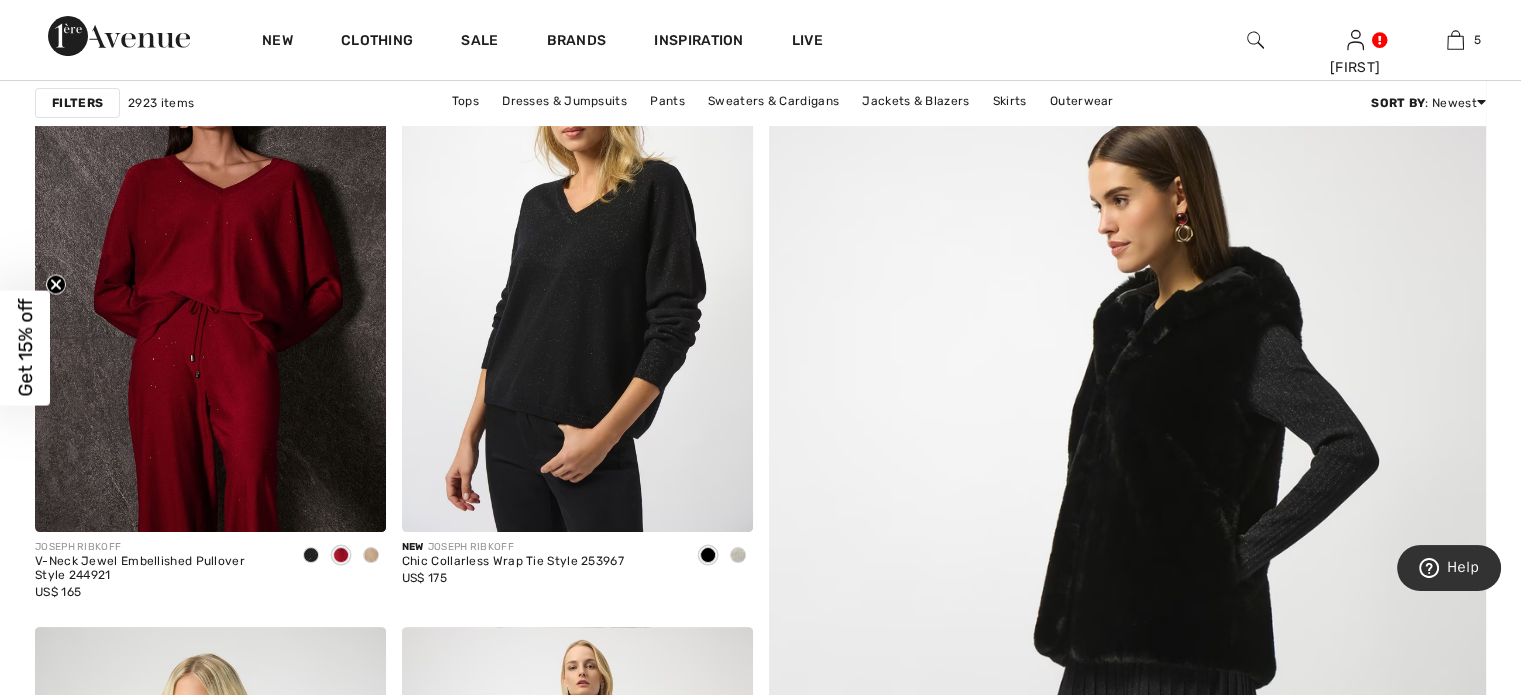 click at bounding box center (1127, 652) 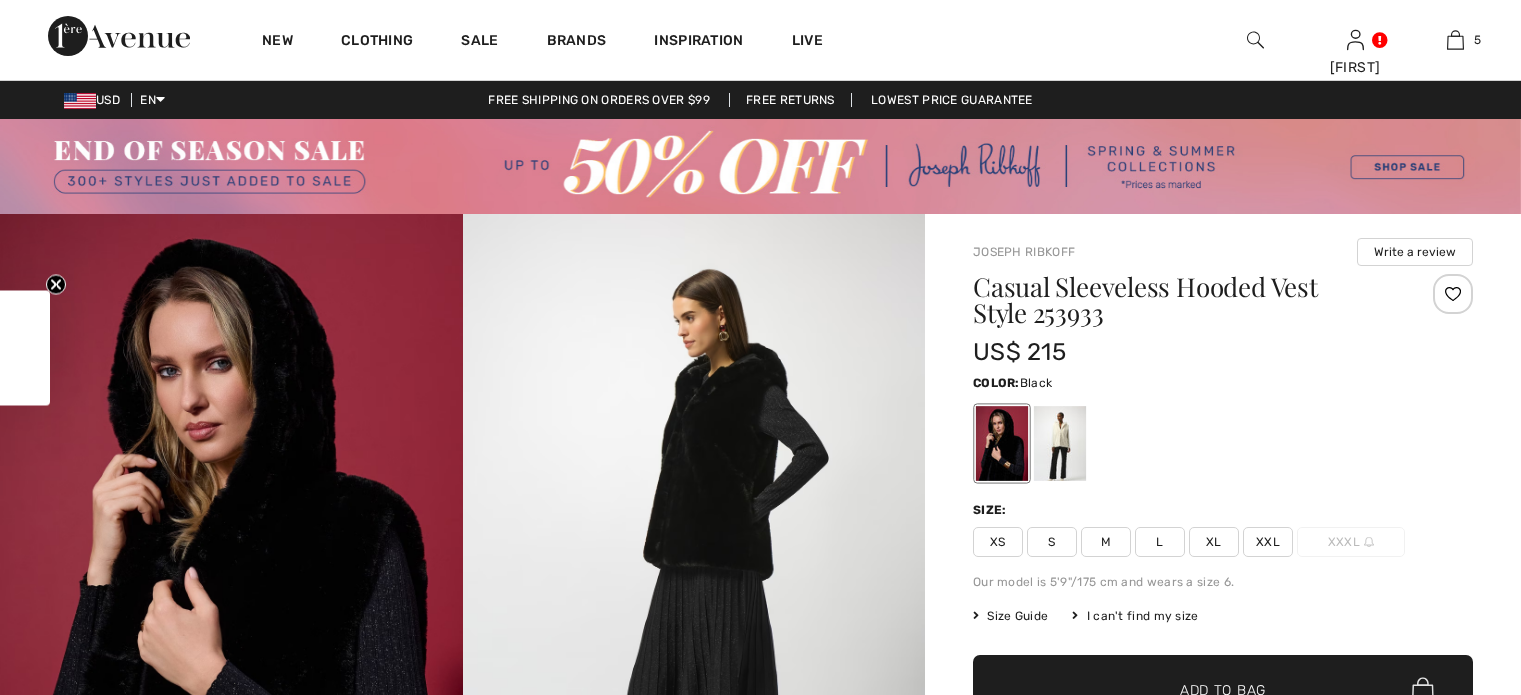 scroll, scrollTop: 0, scrollLeft: 0, axis: both 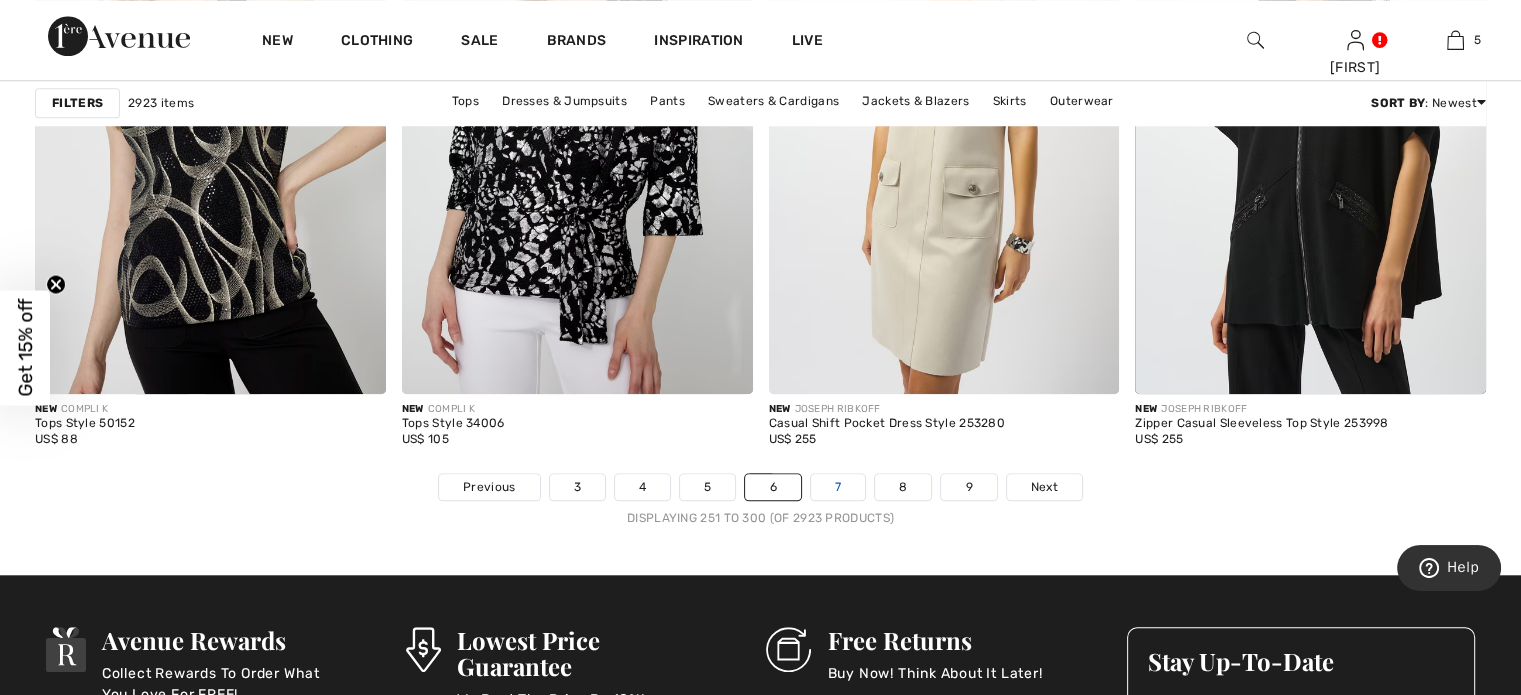 click on "7" at bounding box center [838, 487] 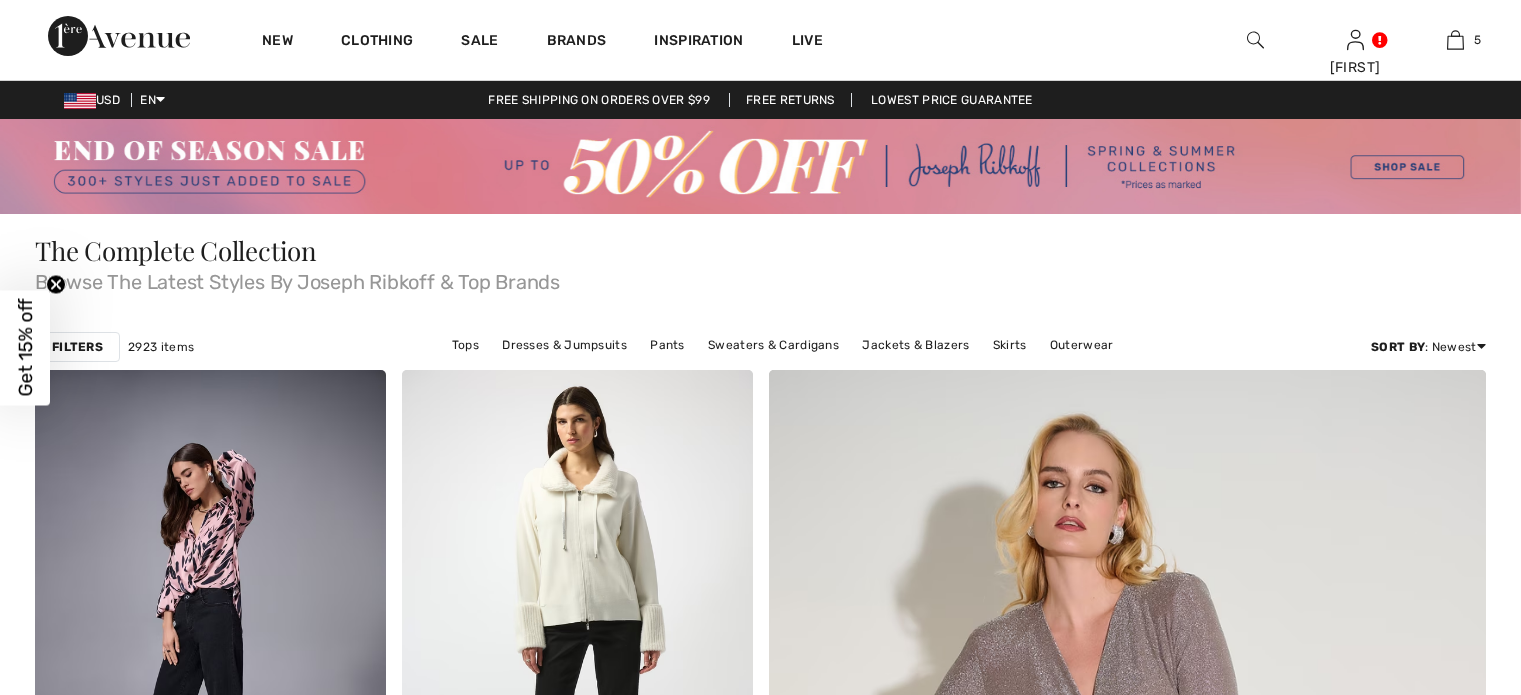 scroll, scrollTop: 0, scrollLeft: 0, axis: both 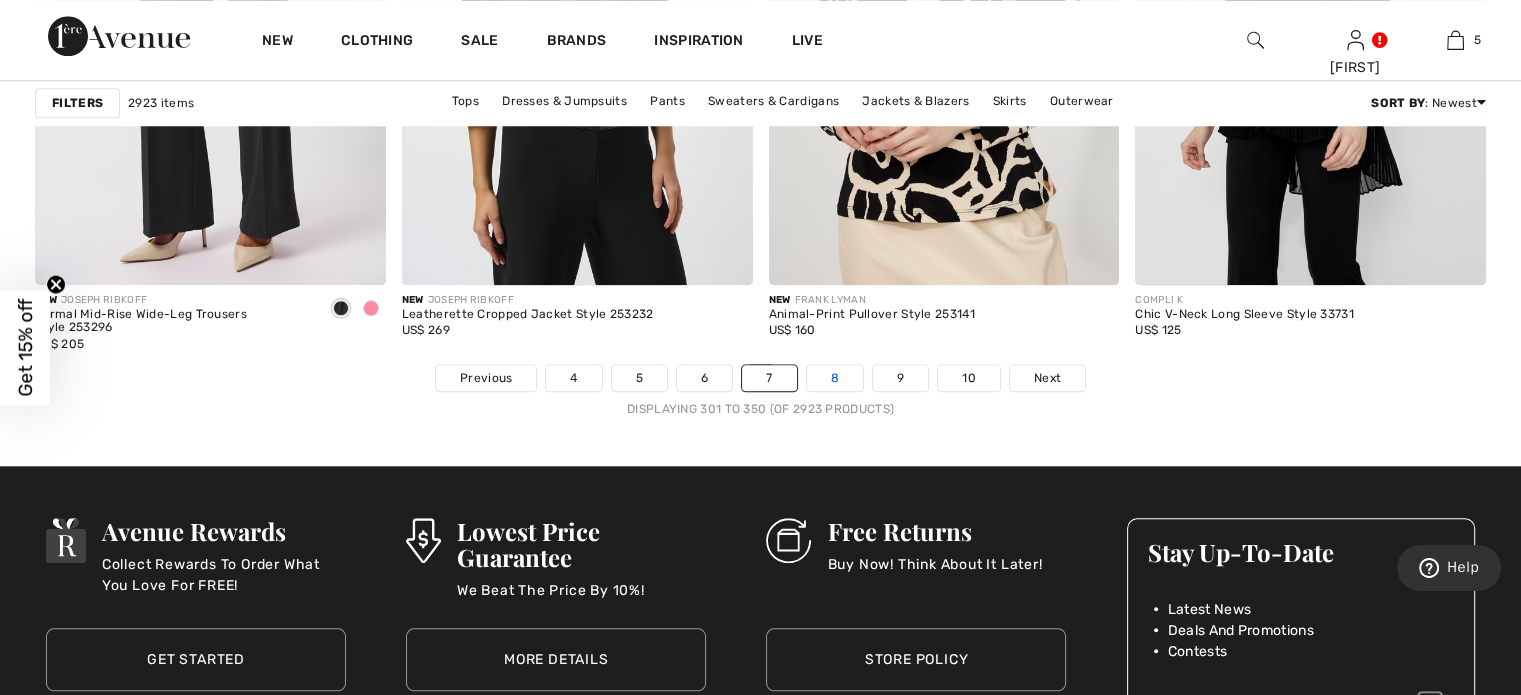 click on "8" at bounding box center (835, 378) 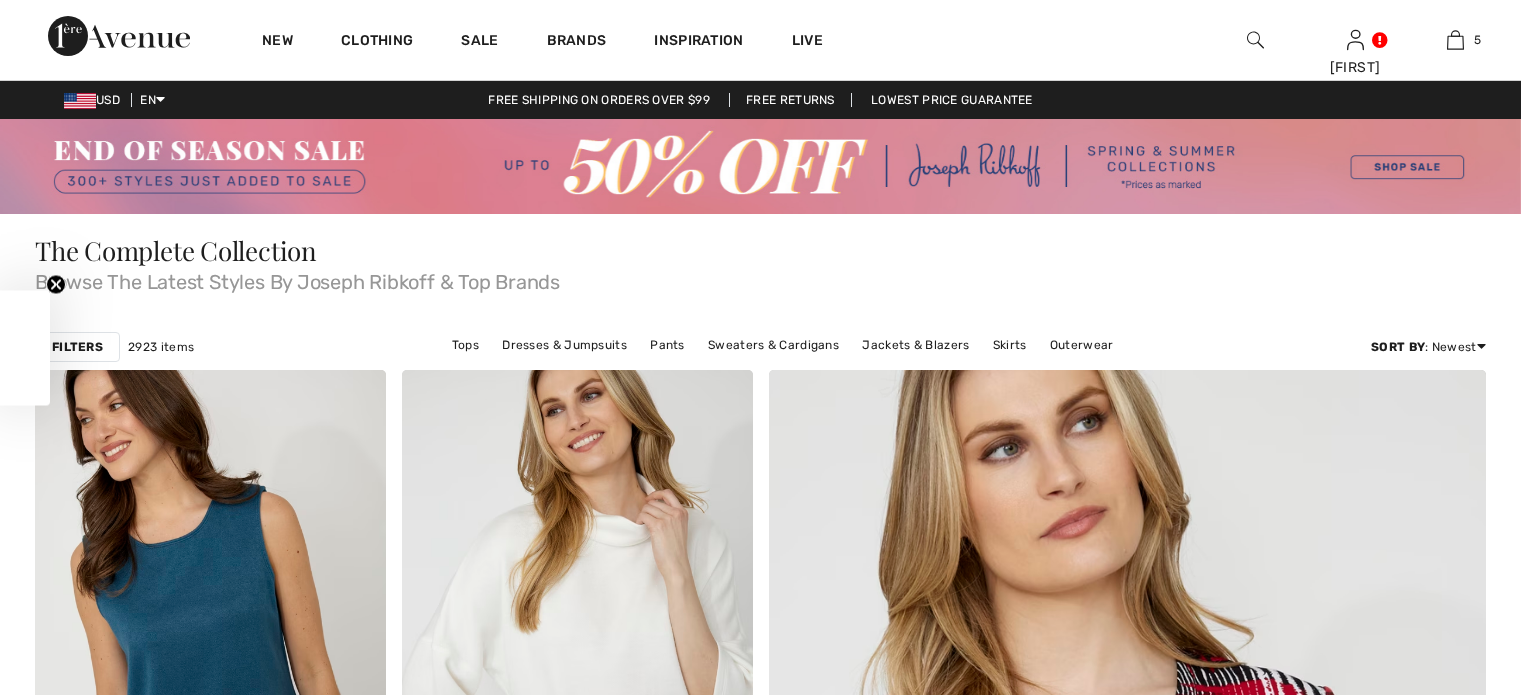 checkbox on "true" 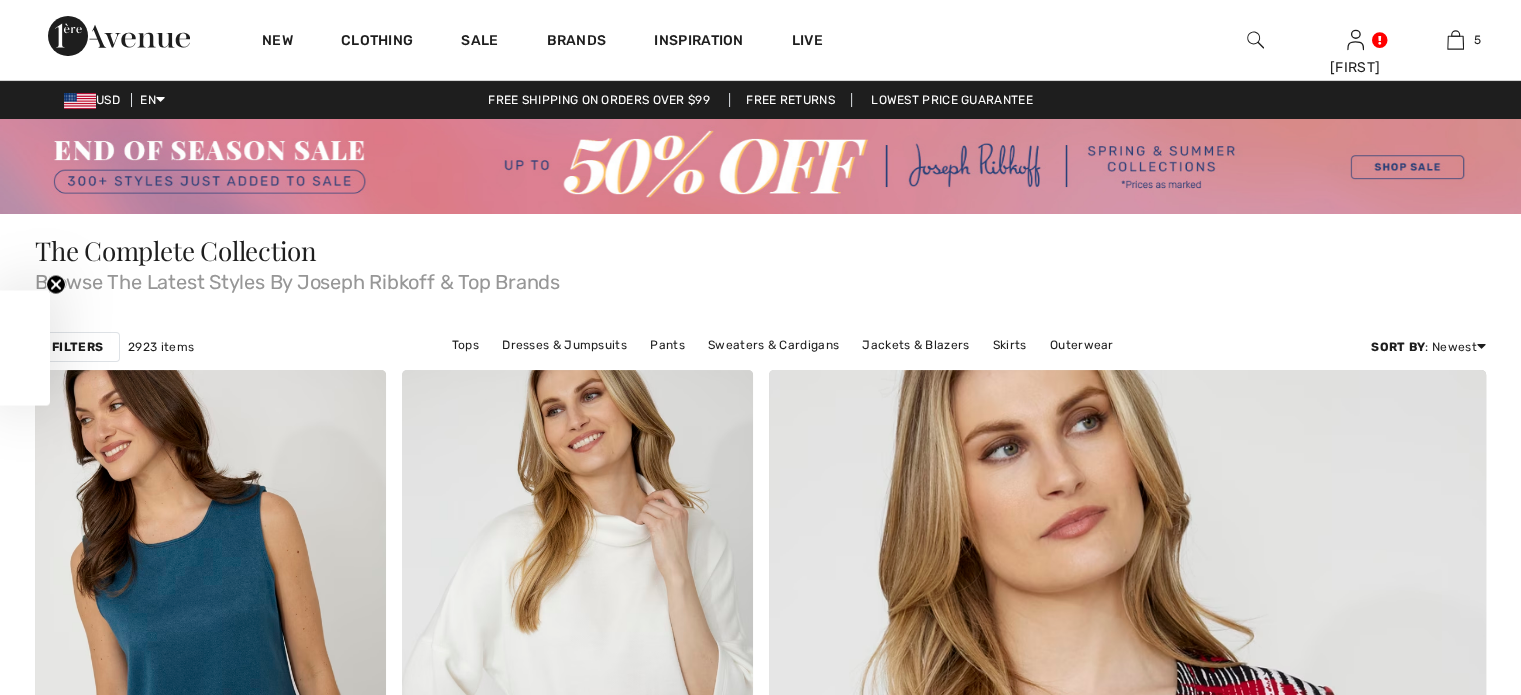 scroll, scrollTop: 0, scrollLeft: 0, axis: both 